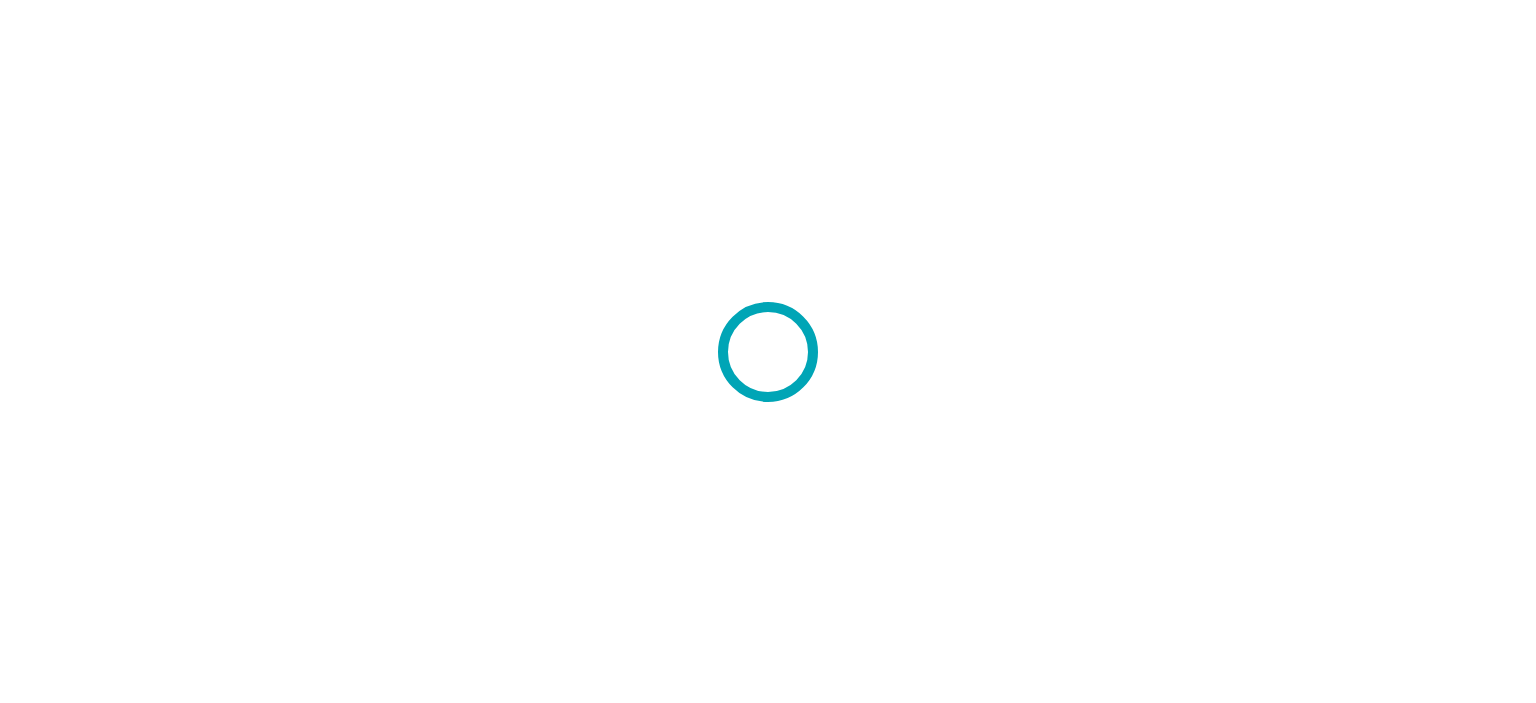 scroll, scrollTop: 0, scrollLeft: 0, axis: both 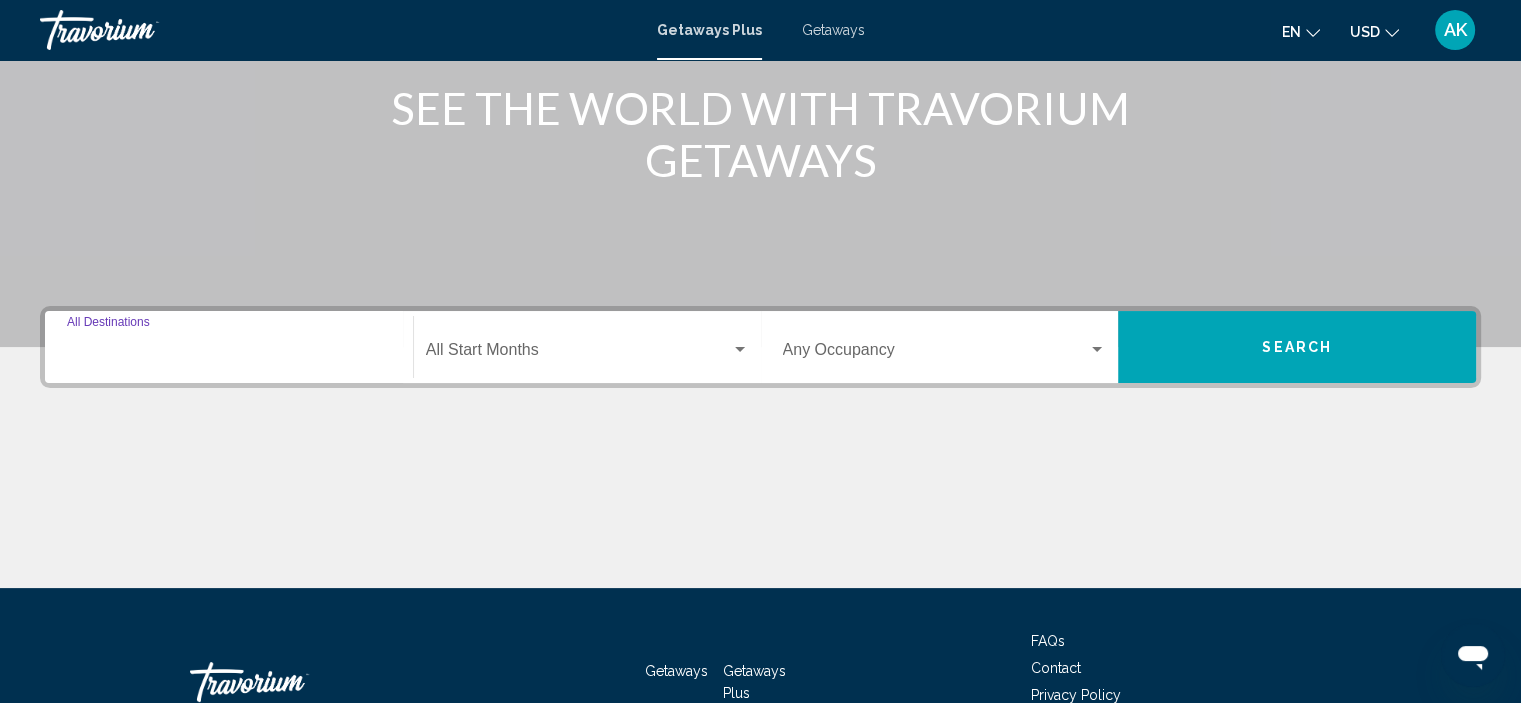 click on "Destination All Destinations" at bounding box center [229, 354] 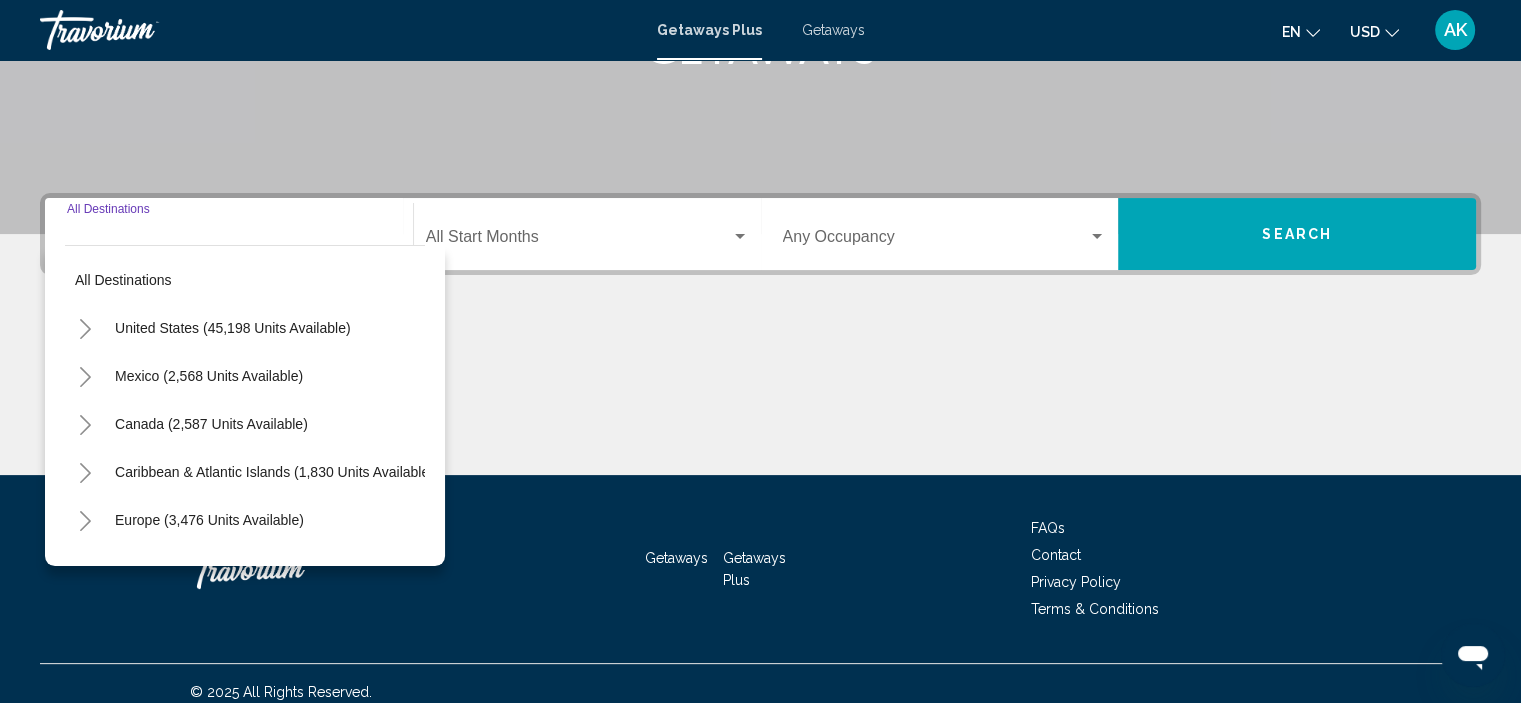 scroll, scrollTop: 382, scrollLeft: 0, axis: vertical 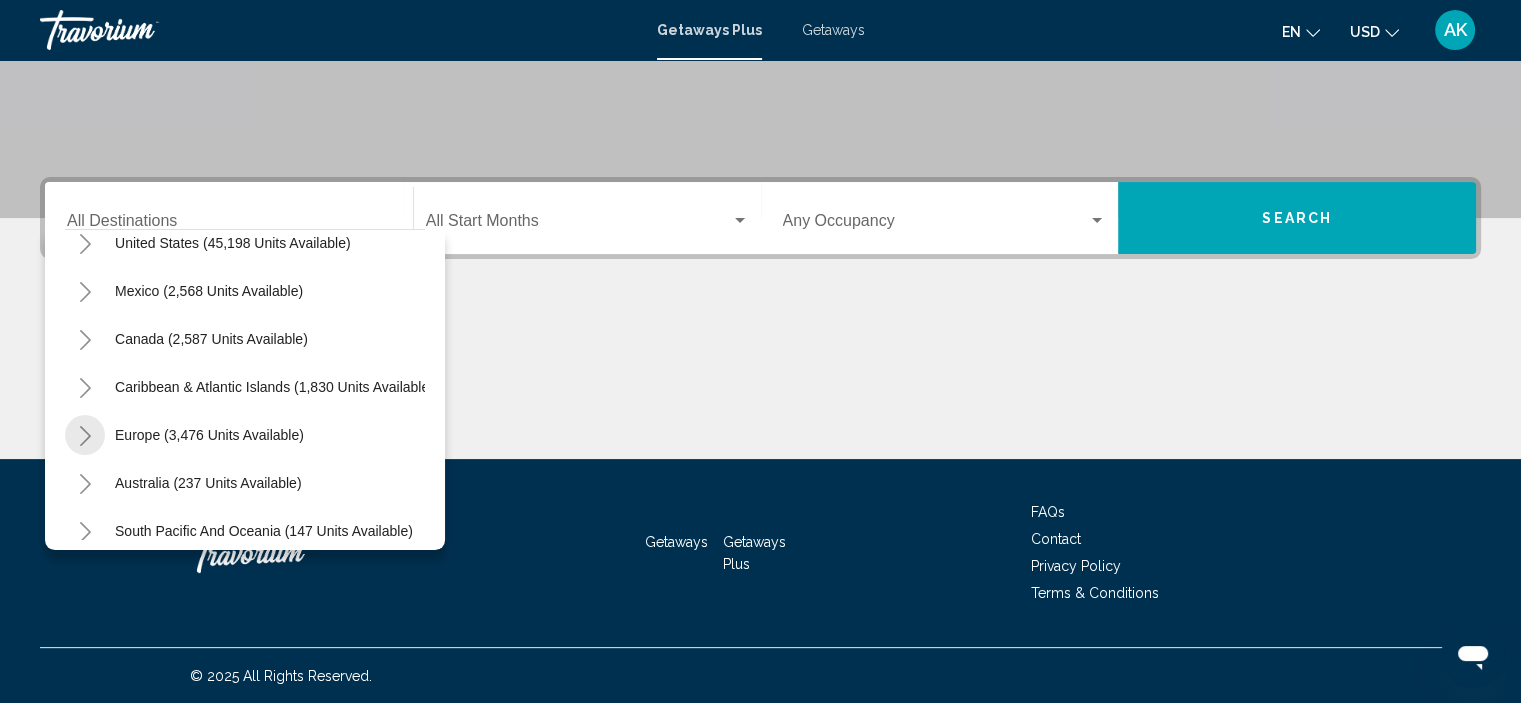 click 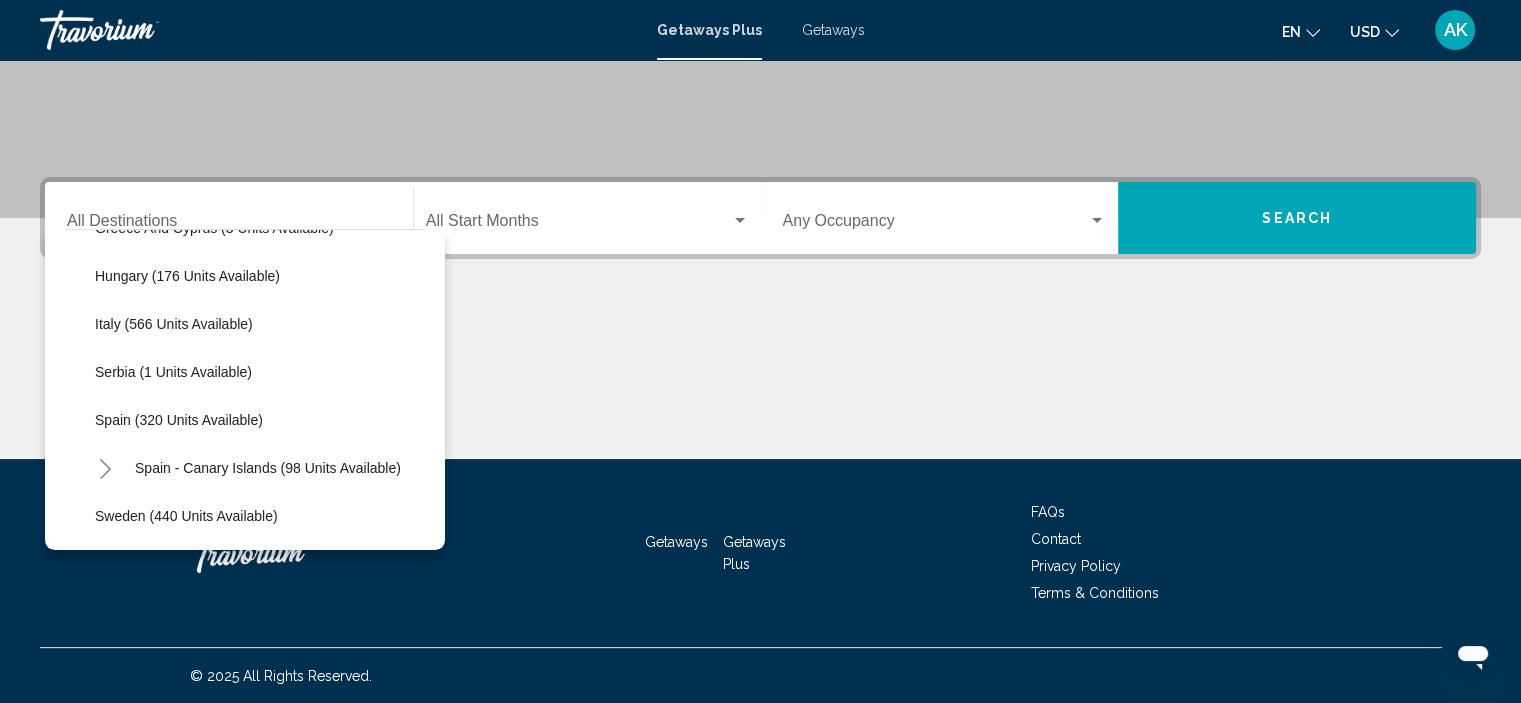 scroll, scrollTop: 620, scrollLeft: 0, axis: vertical 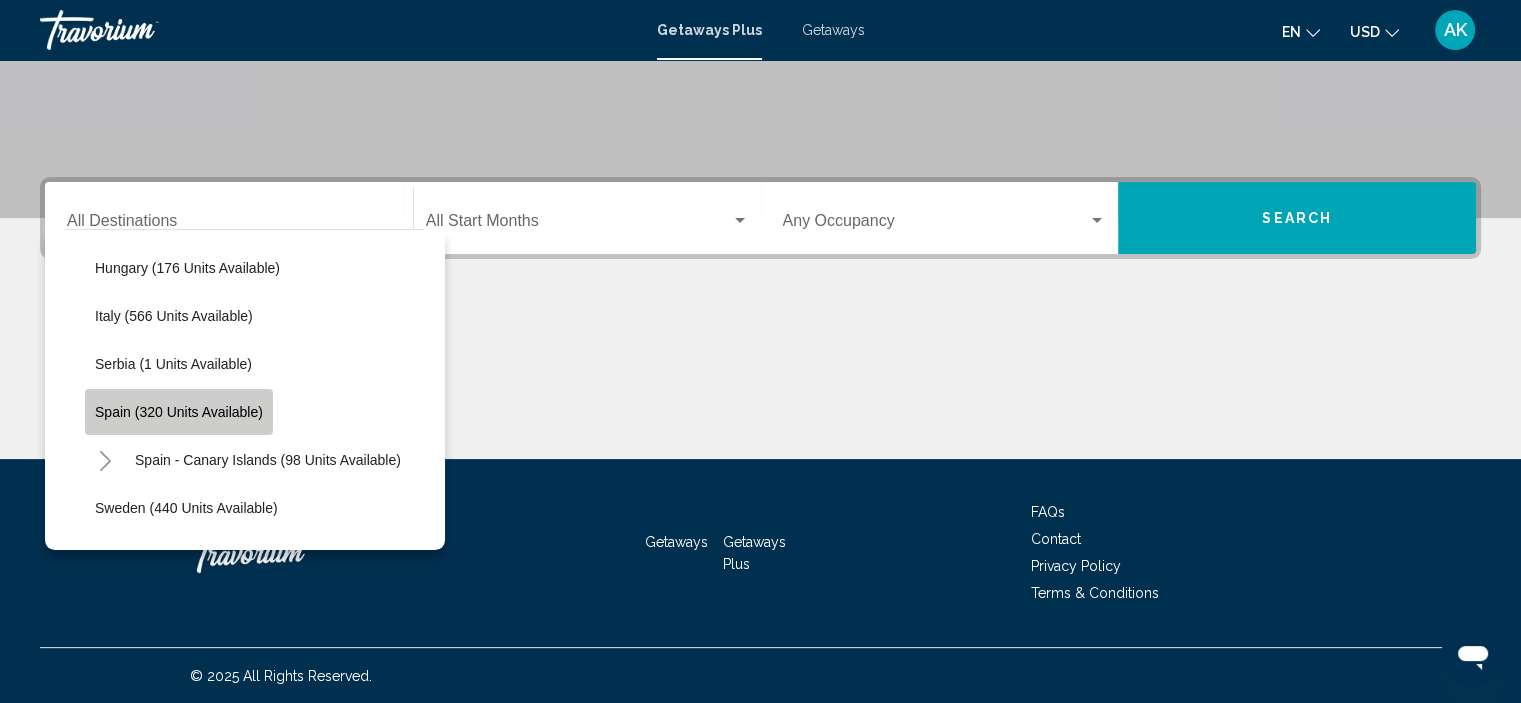 click on "Spain (320 units available)" 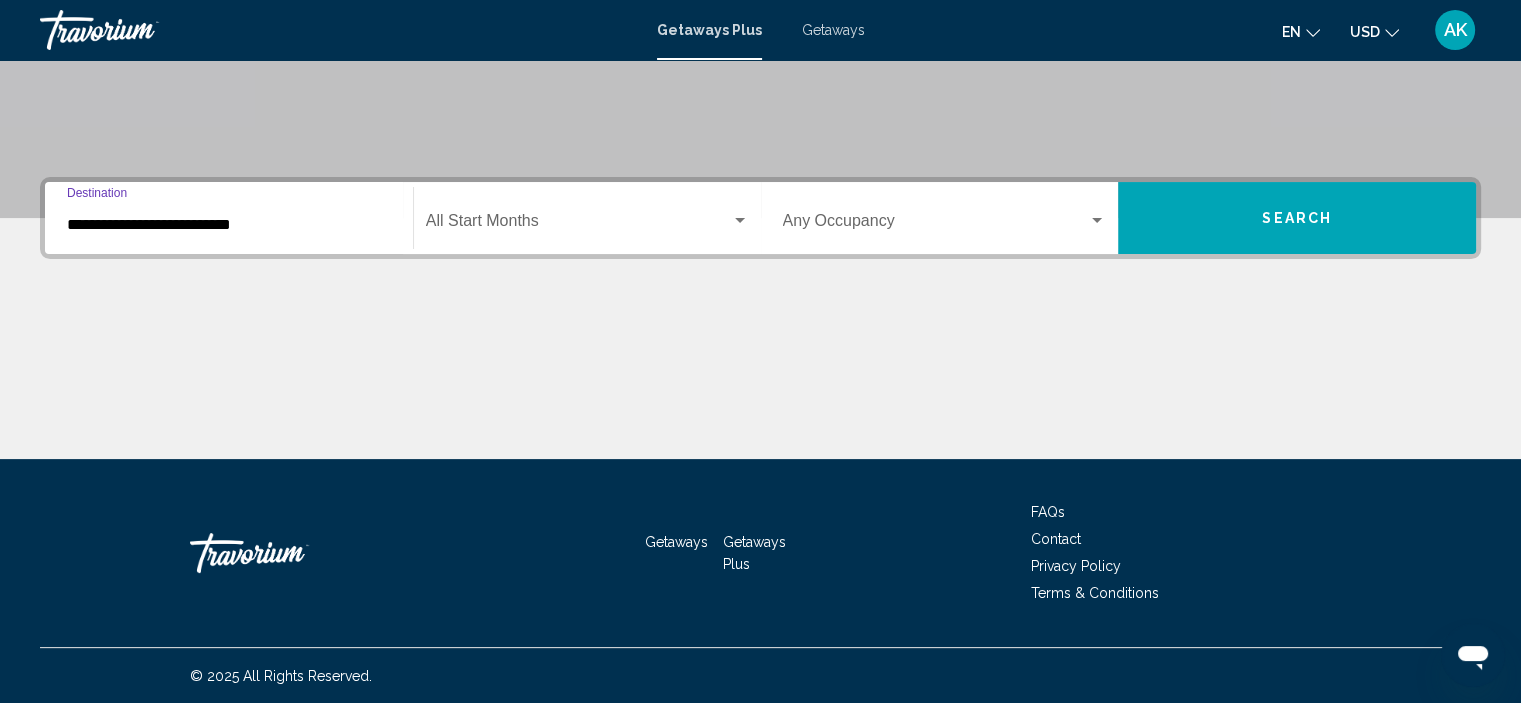 click on "**********" at bounding box center [229, 225] 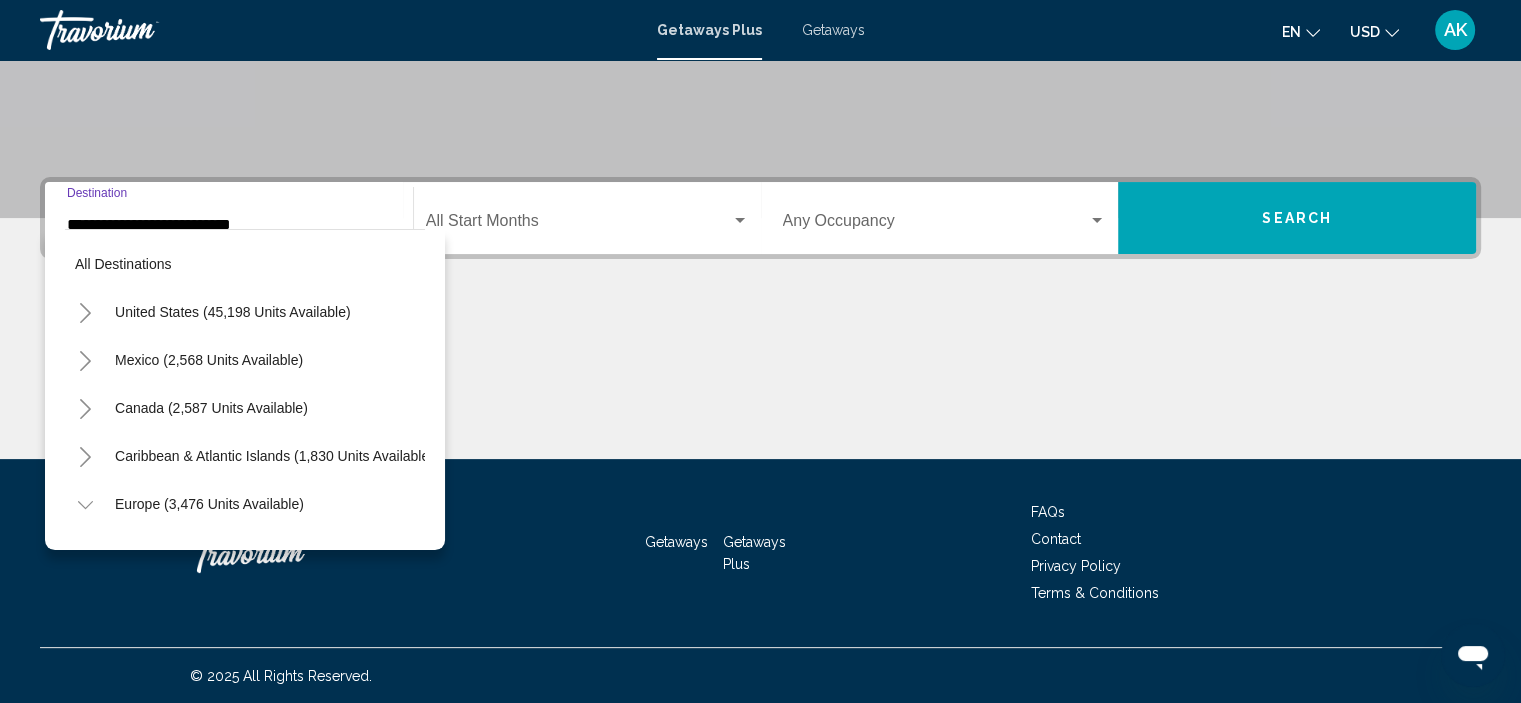 scroll, scrollTop: 654, scrollLeft: 0, axis: vertical 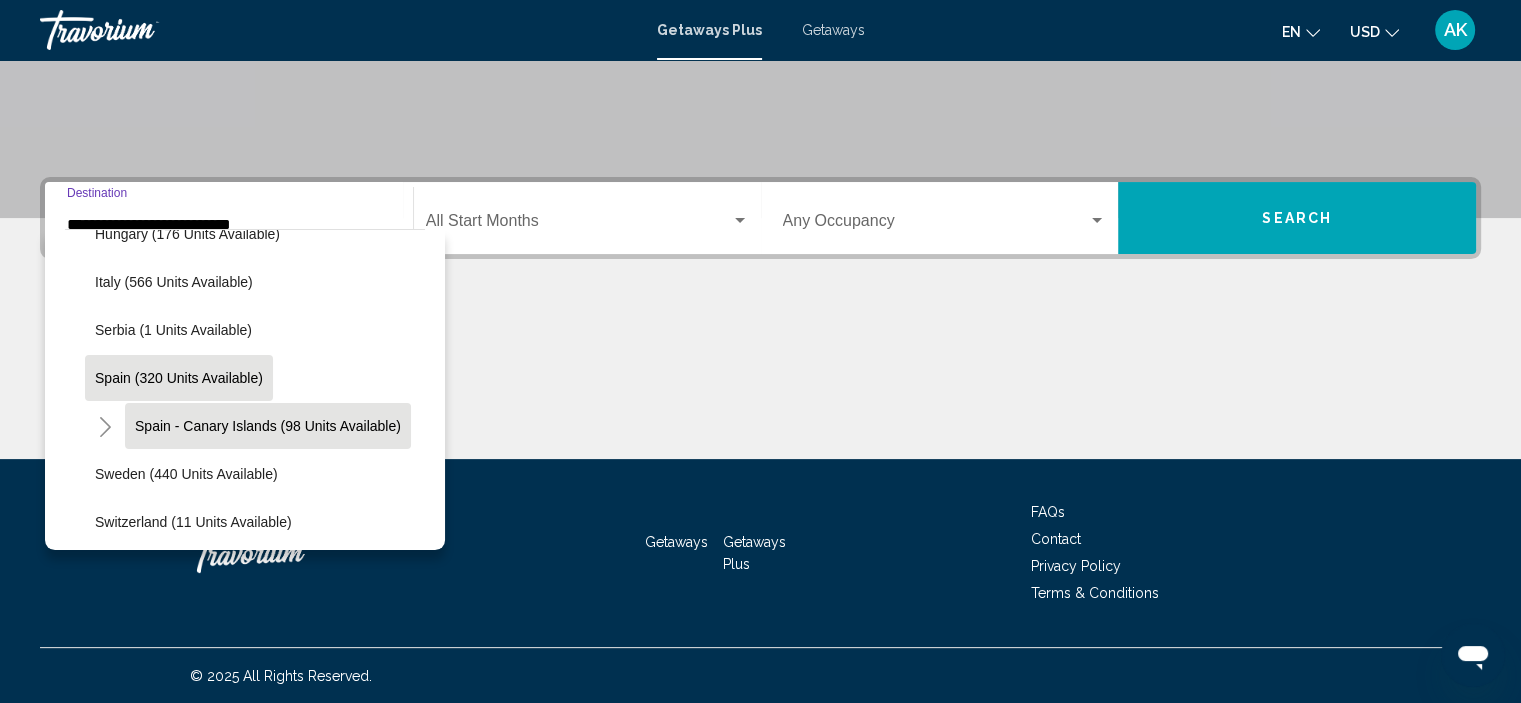 click on "Spain - Canary Islands (98 units available)" 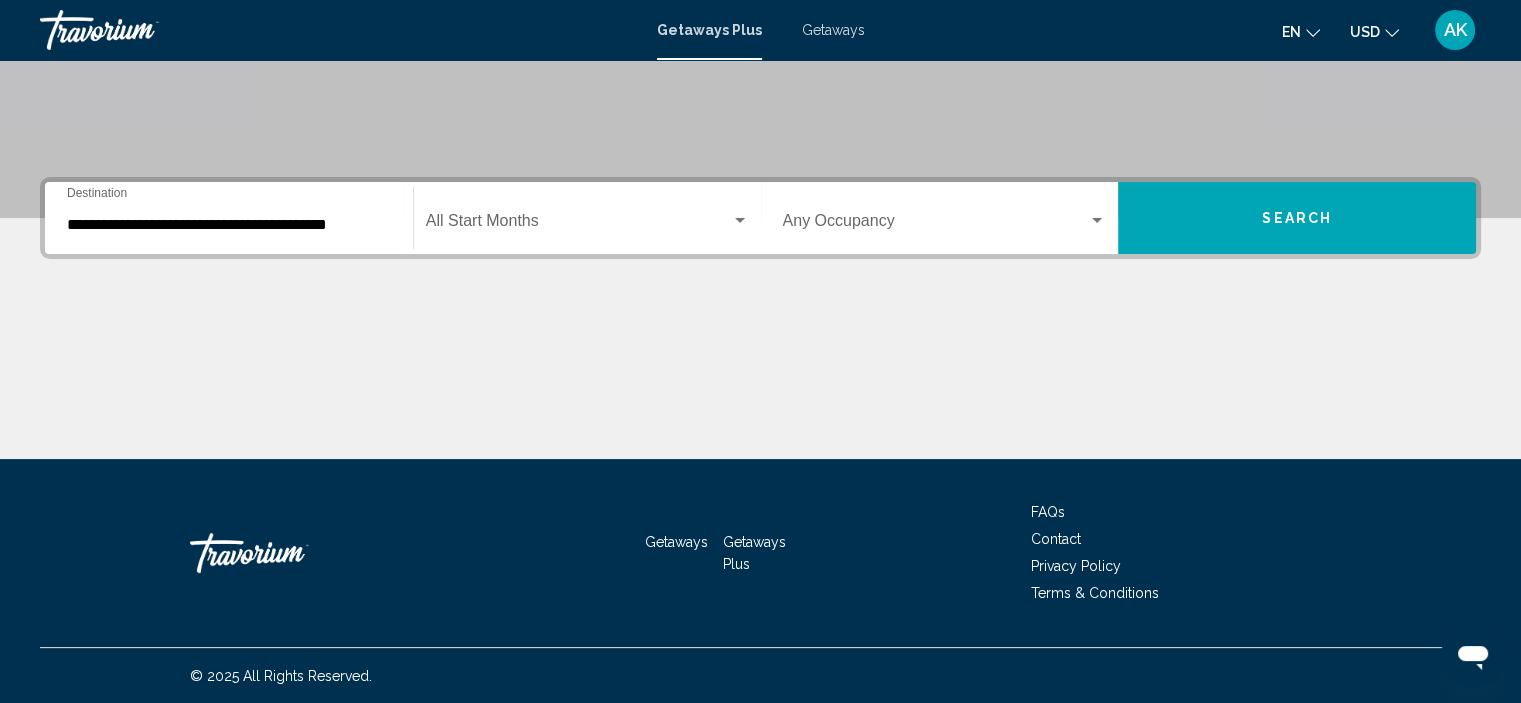 click on "Start Month All Start Months" 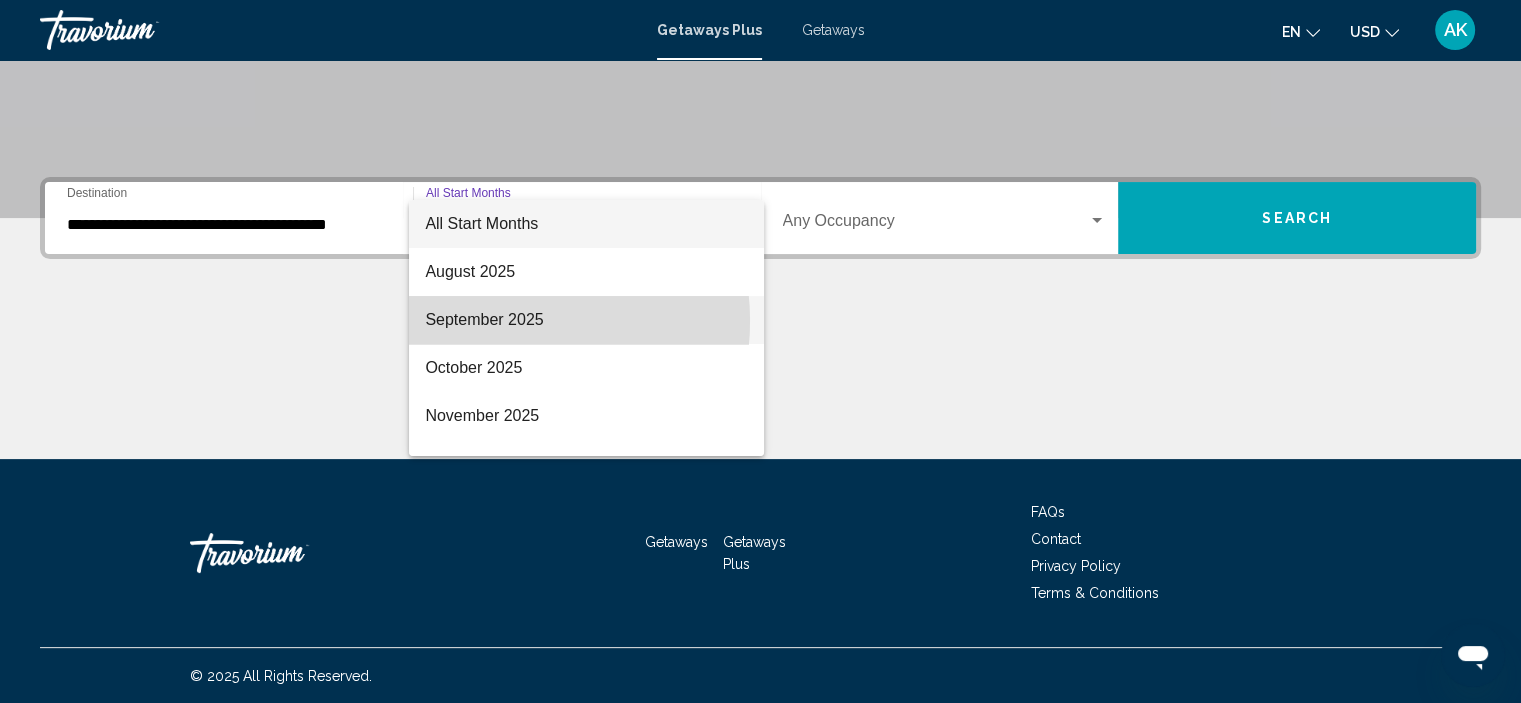 click on "September 2025" at bounding box center [586, 320] 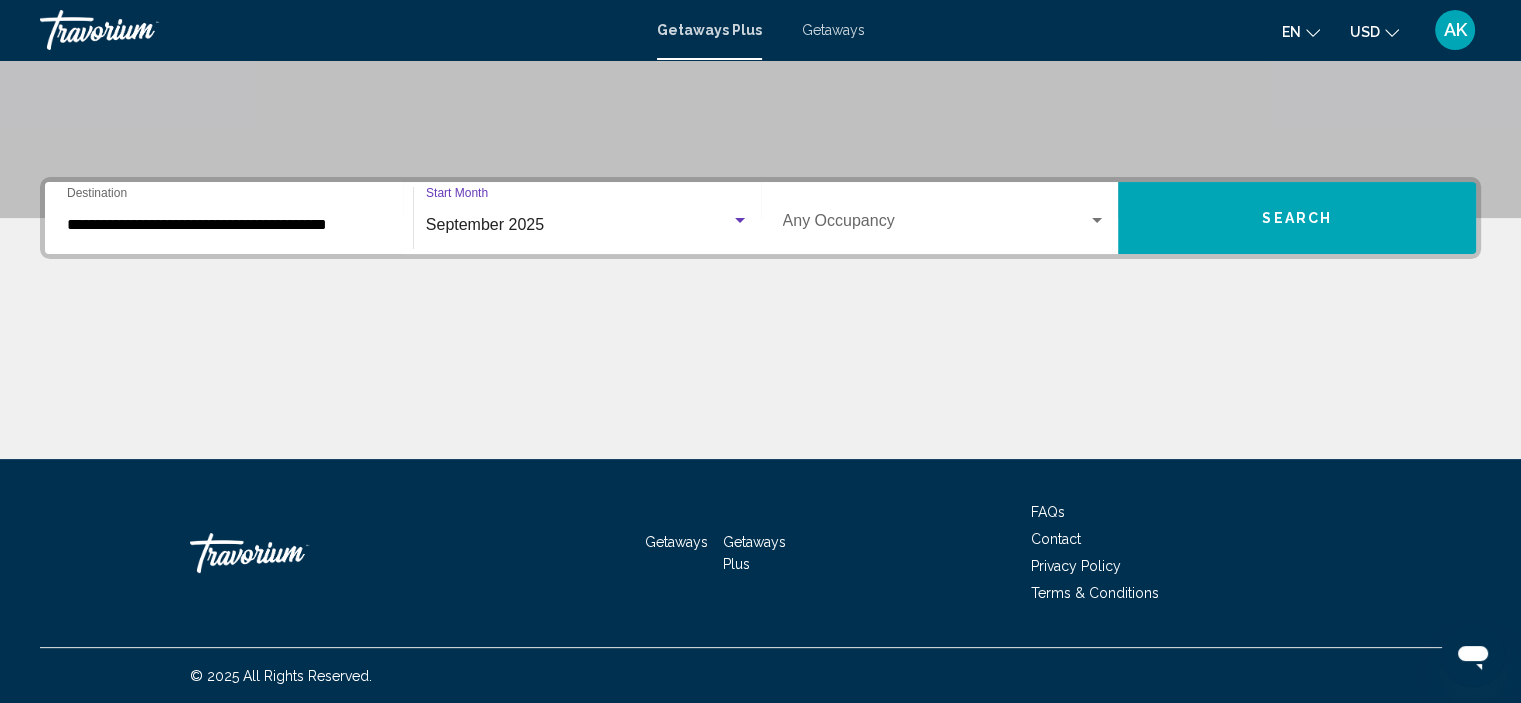 click on "Occupancy Any Occupancy" at bounding box center (945, 218) 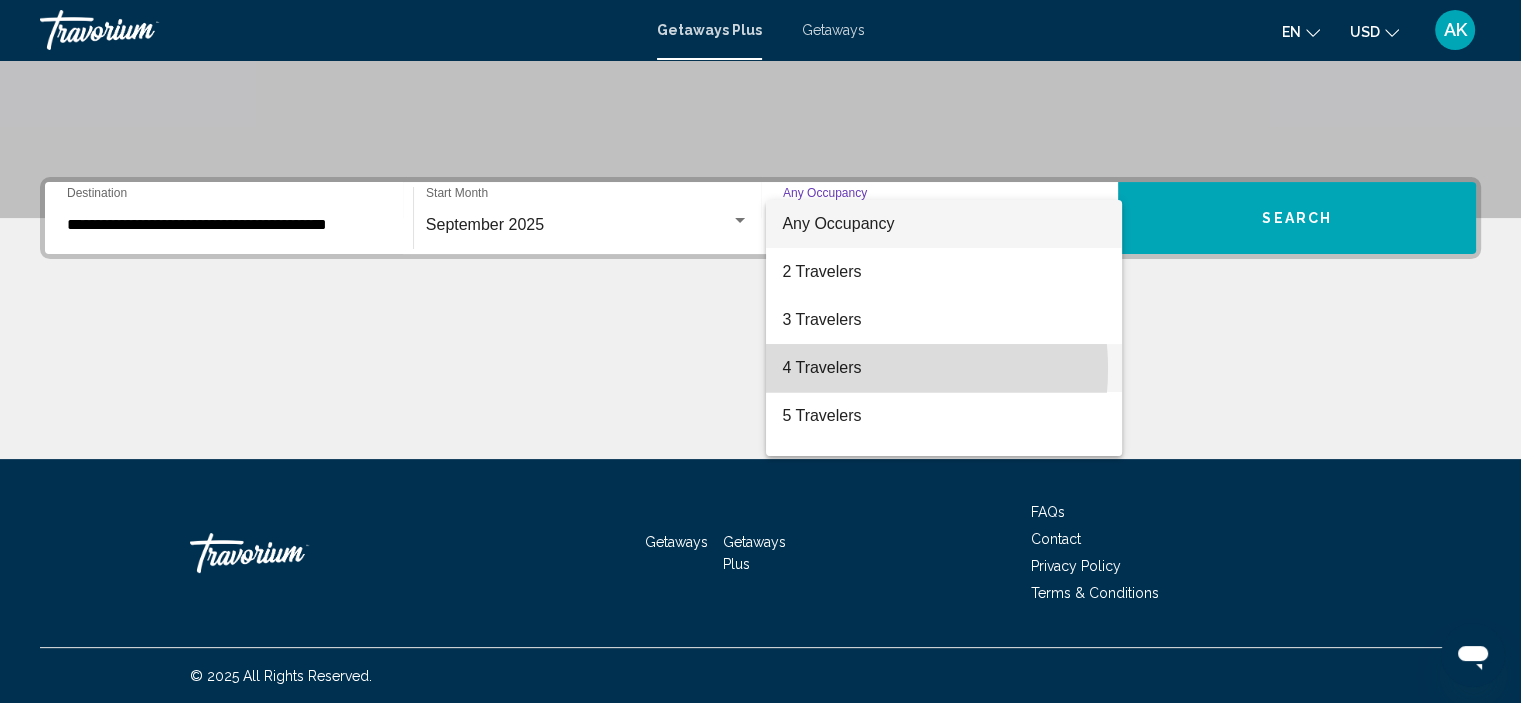 click on "4 Travelers" at bounding box center (944, 368) 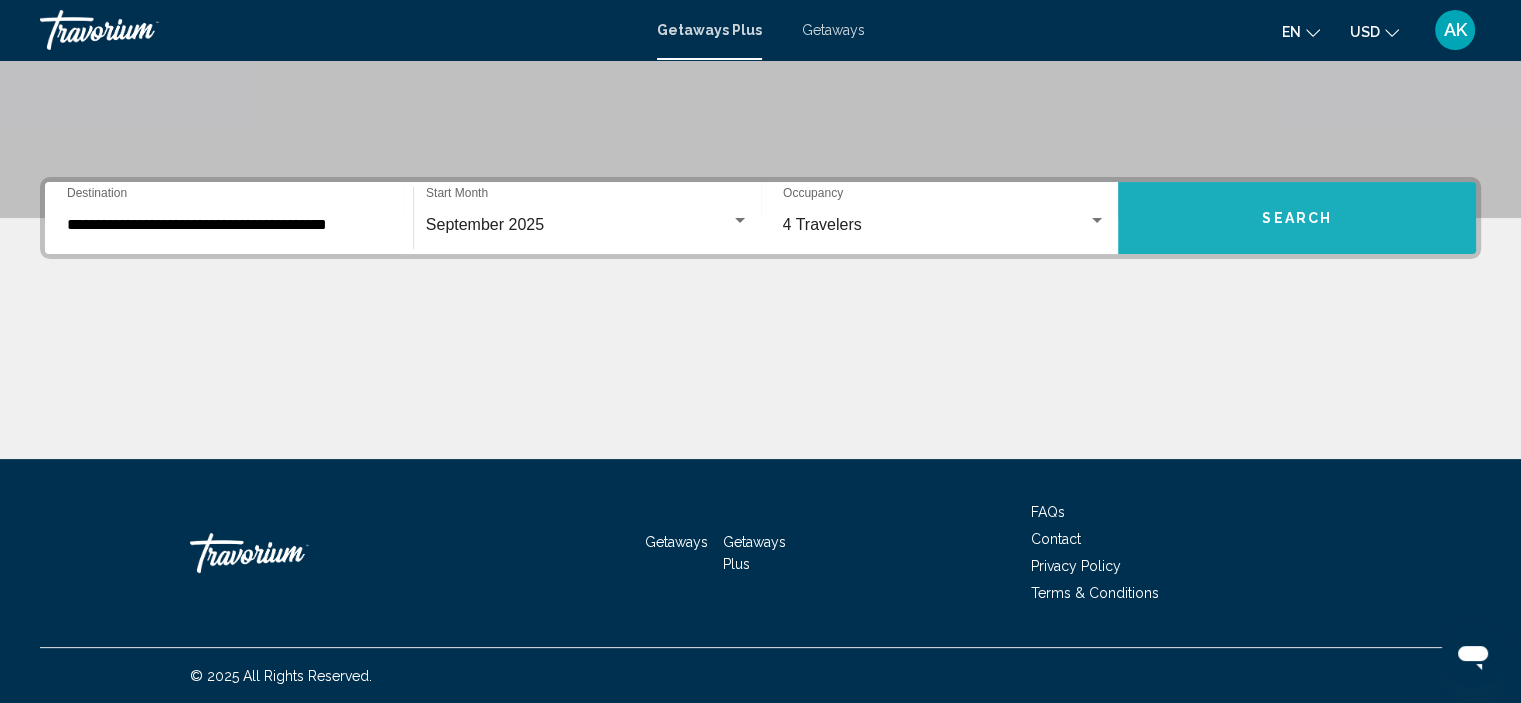 click on "Search" at bounding box center [1297, 219] 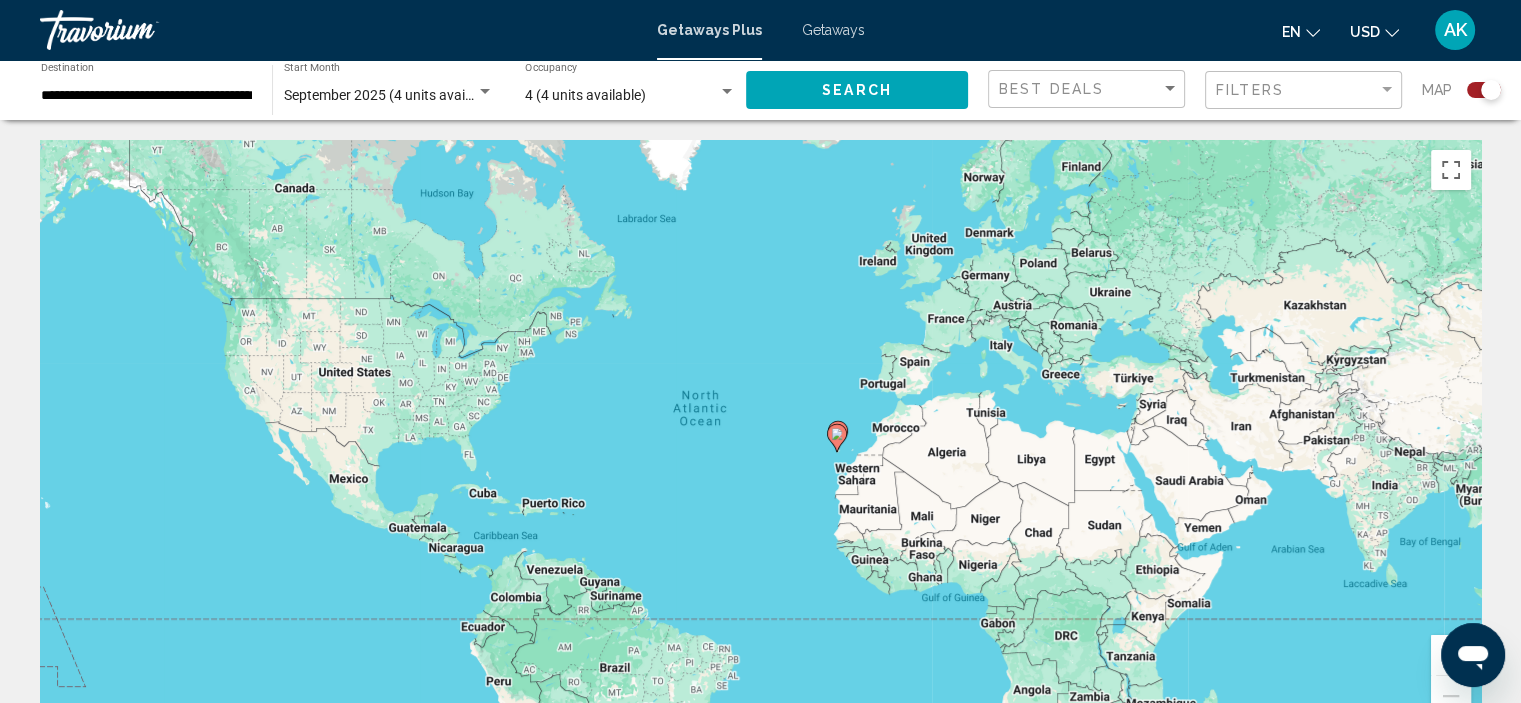 click 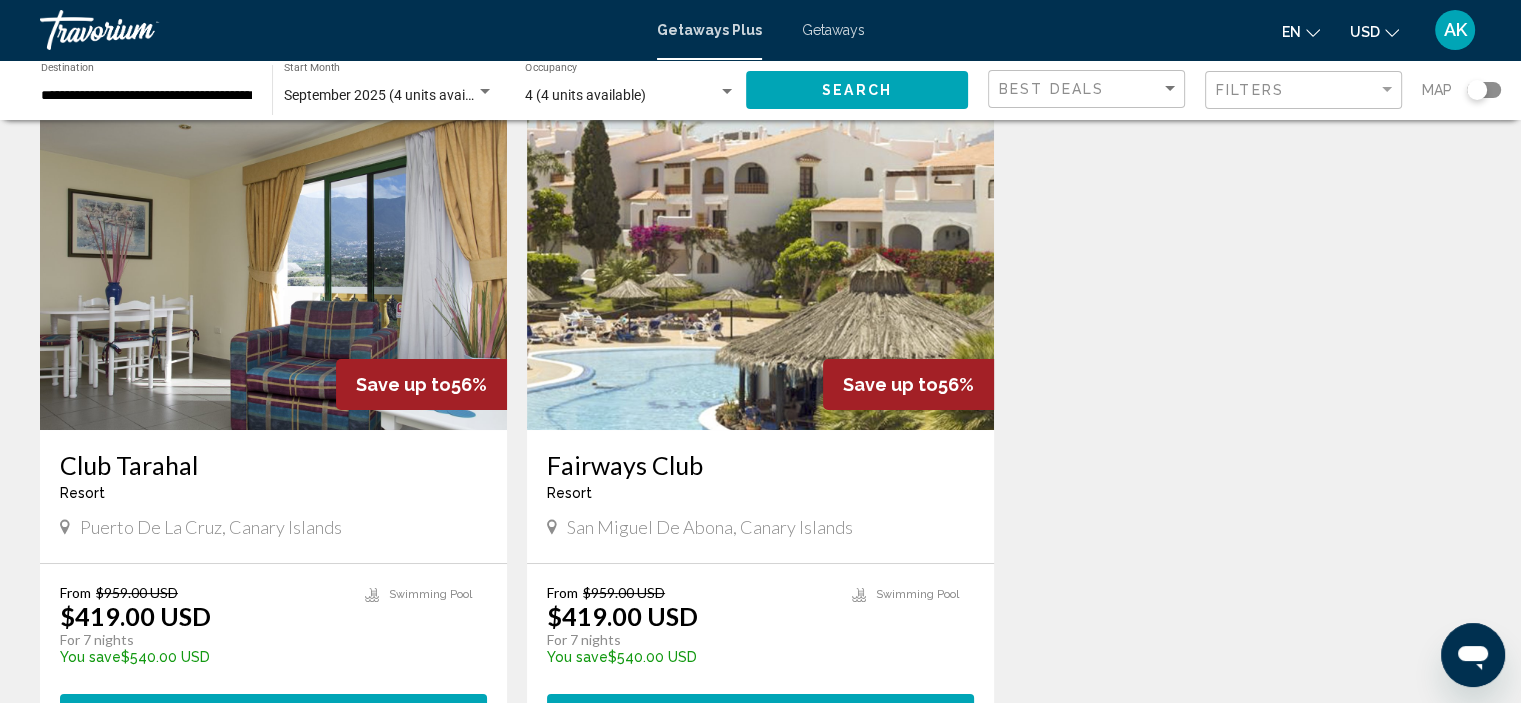 scroll, scrollTop: 0, scrollLeft: 0, axis: both 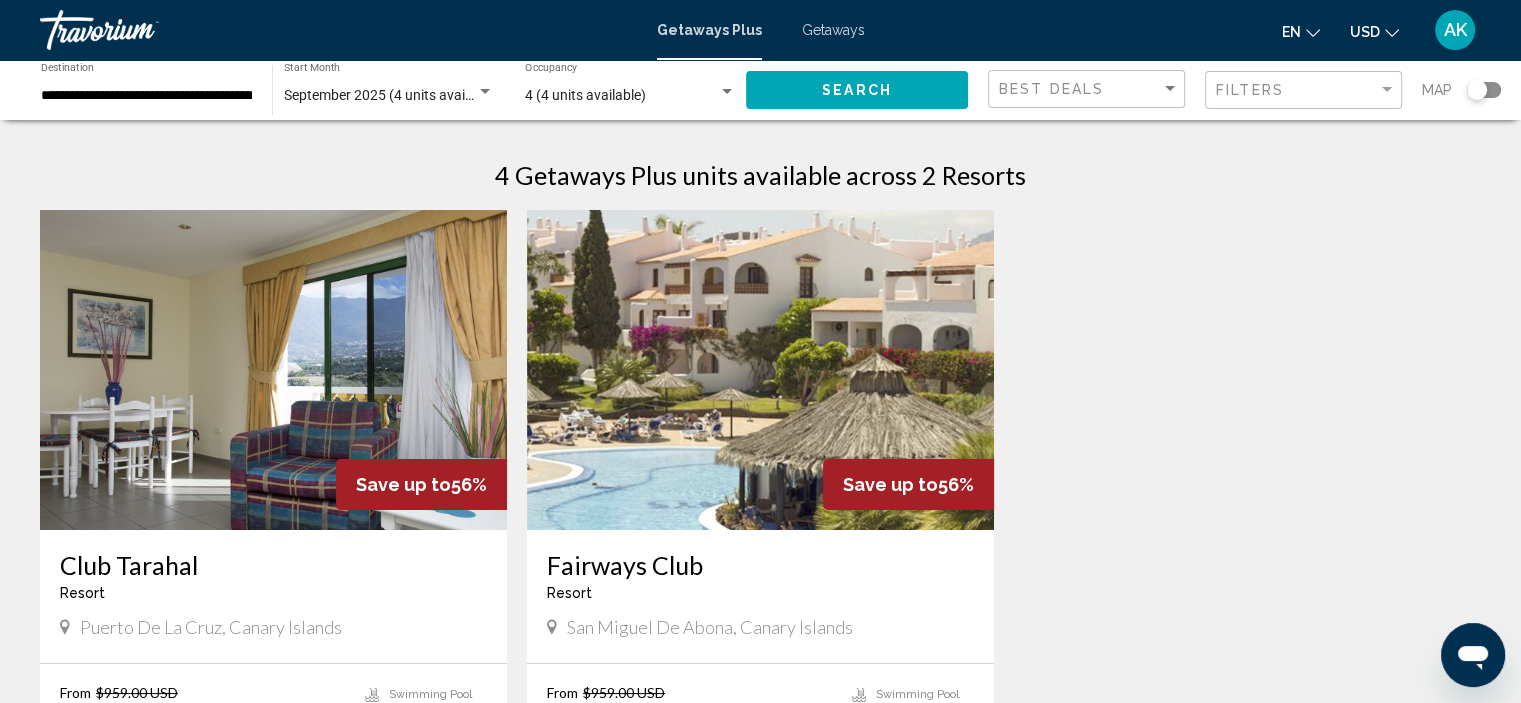 click on "Getaways" at bounding box center [833, 30] 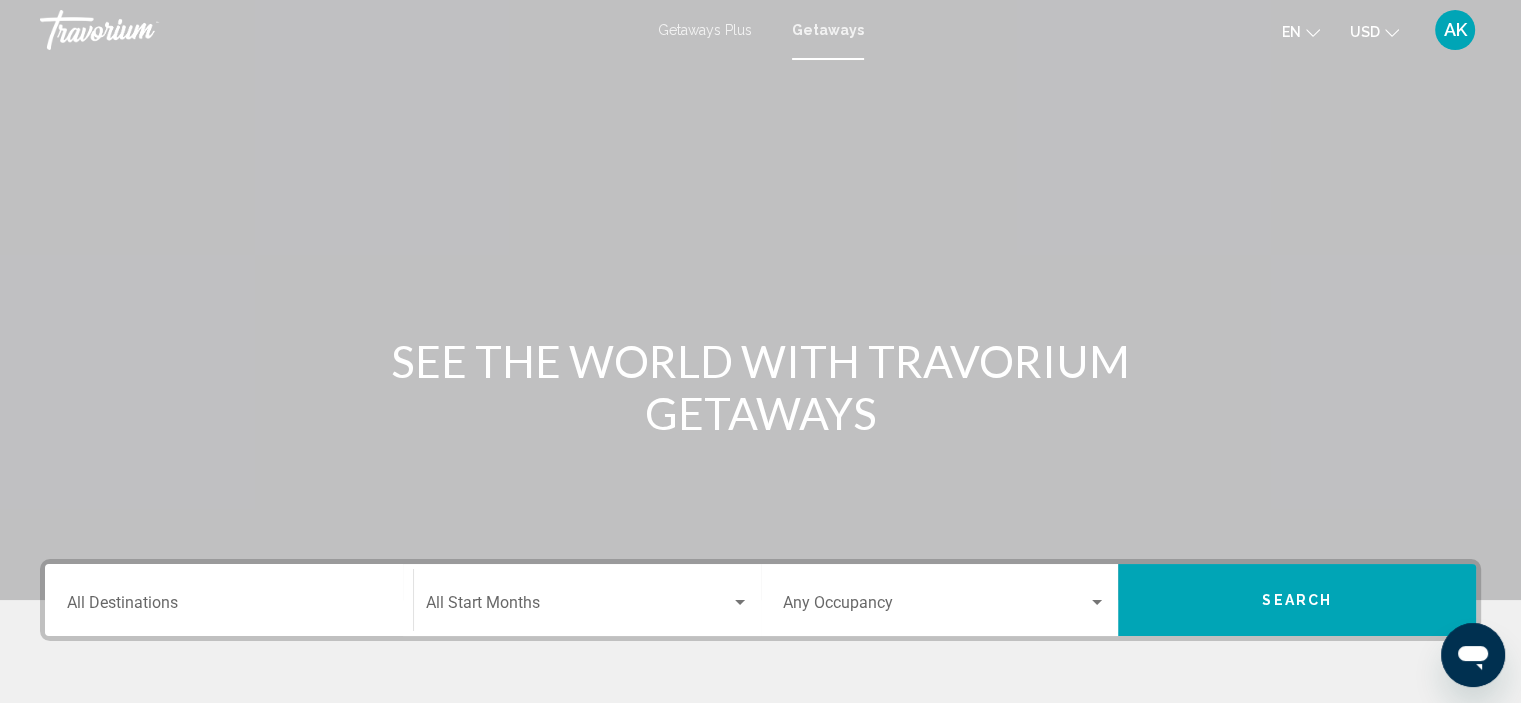 click on "Destination All Destinations" at bounding box center (229, 600) 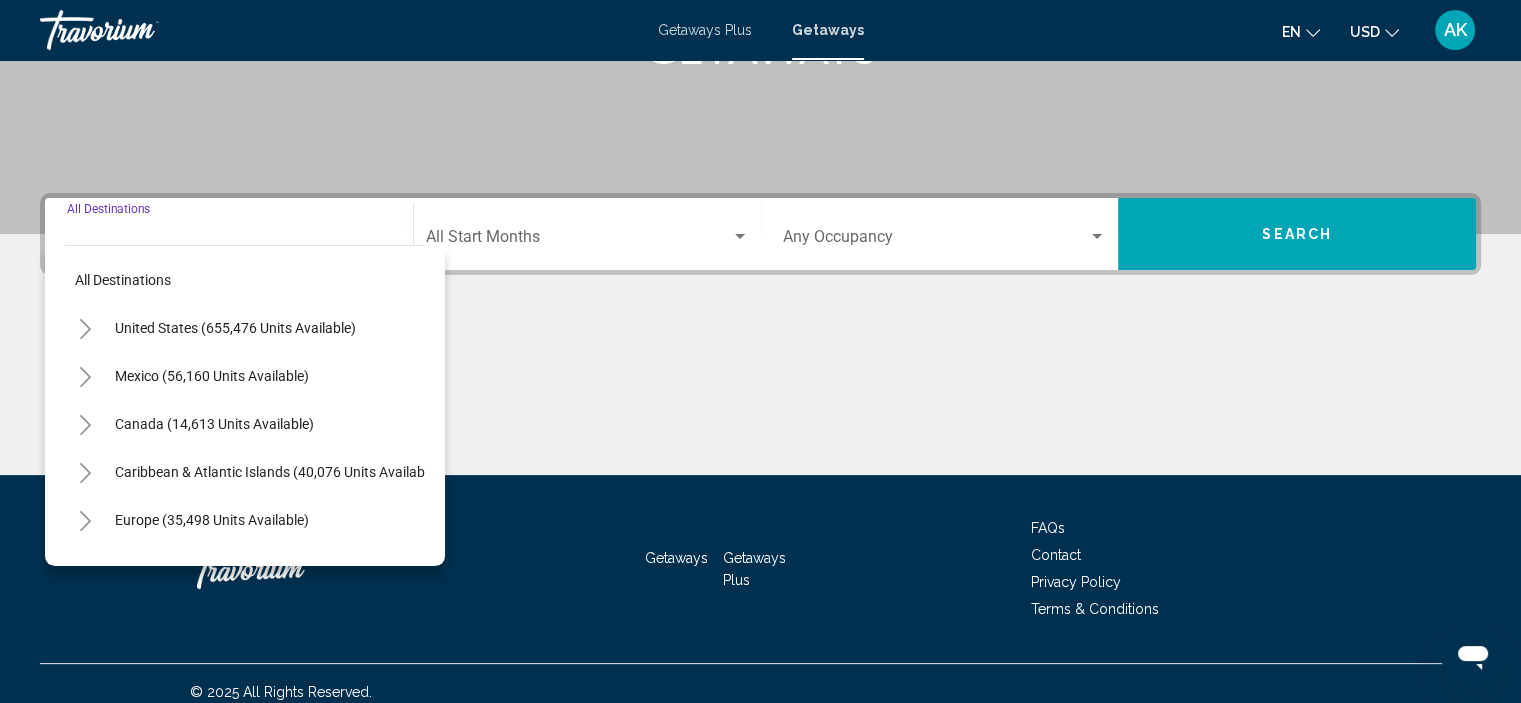 scroll, scrollTop: 382, scrollLeft: 0, axis: vertical 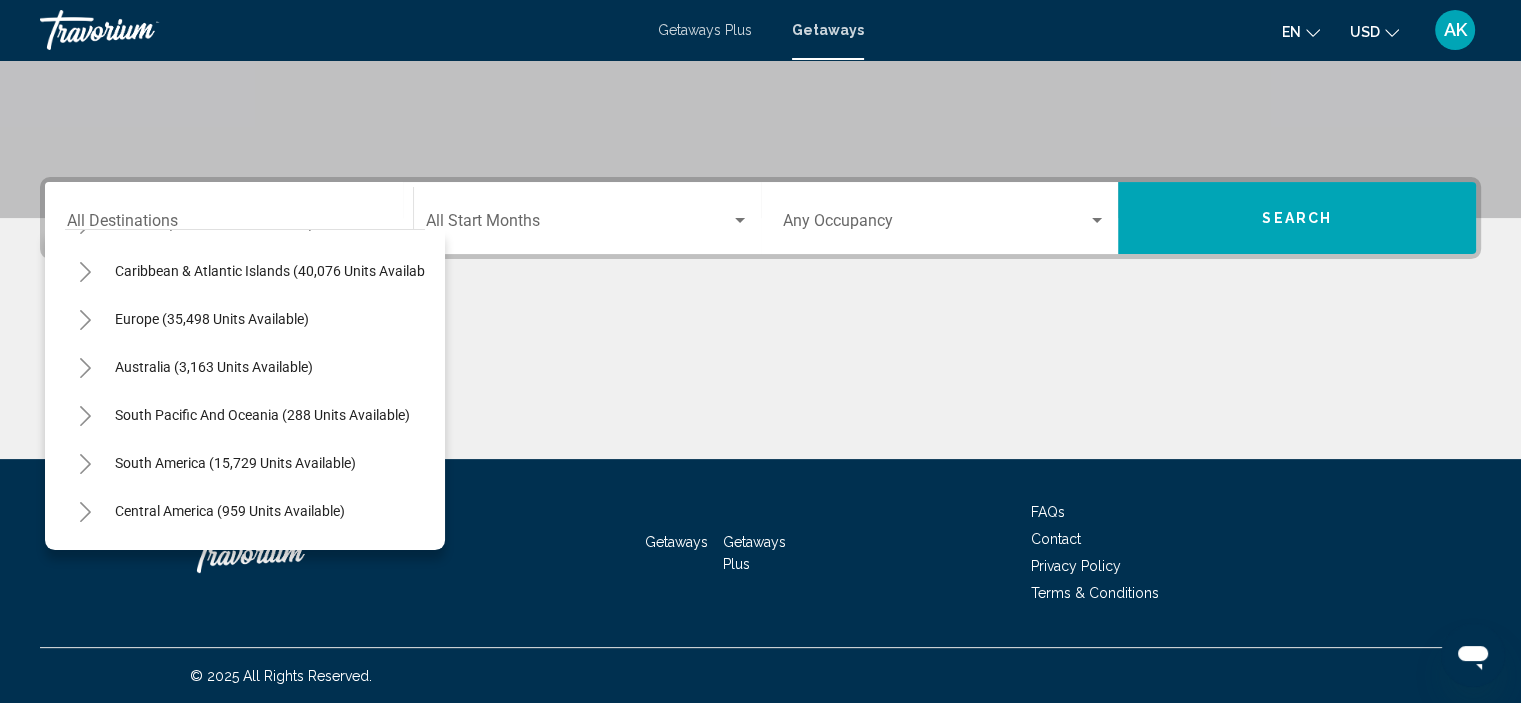 click 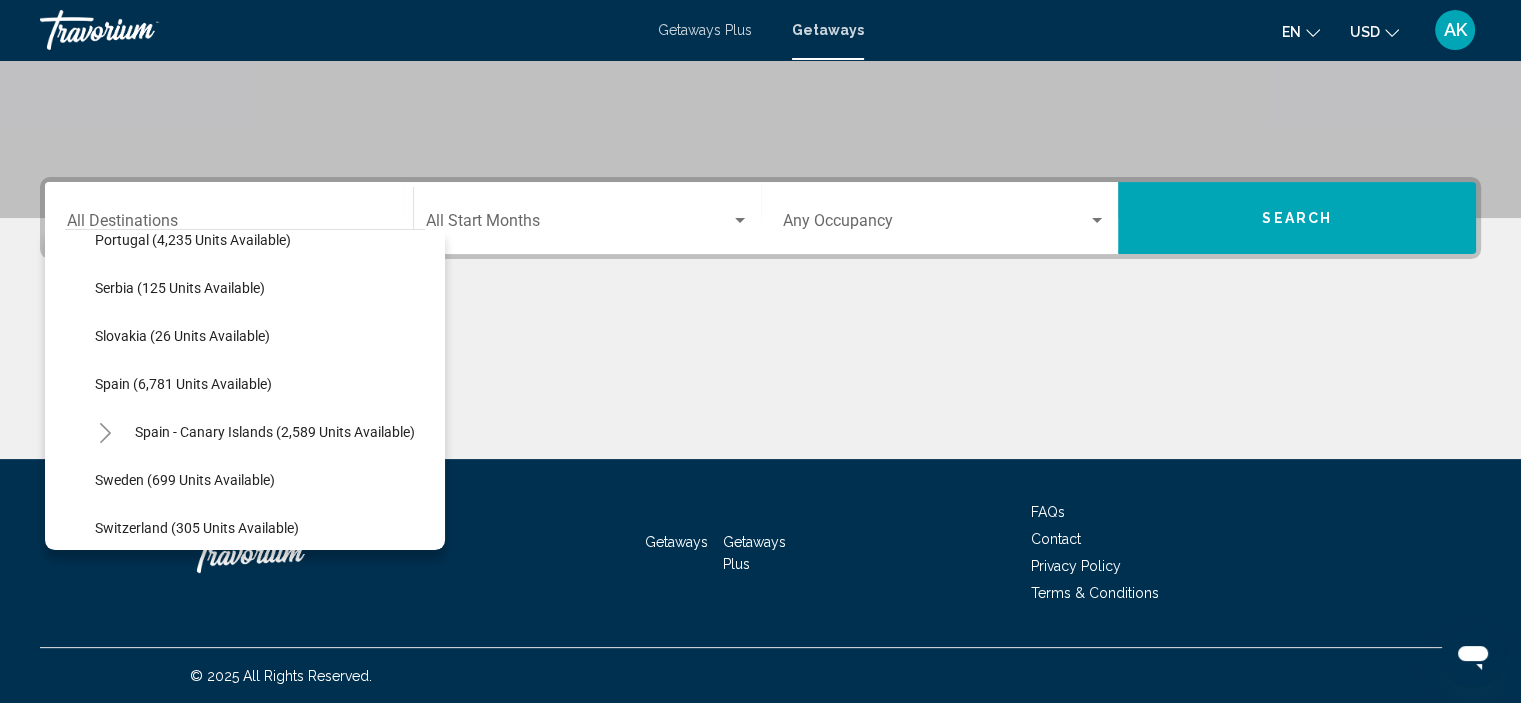 scroll, scrollTop: 940, scrollLeft: 0, axis: vertical 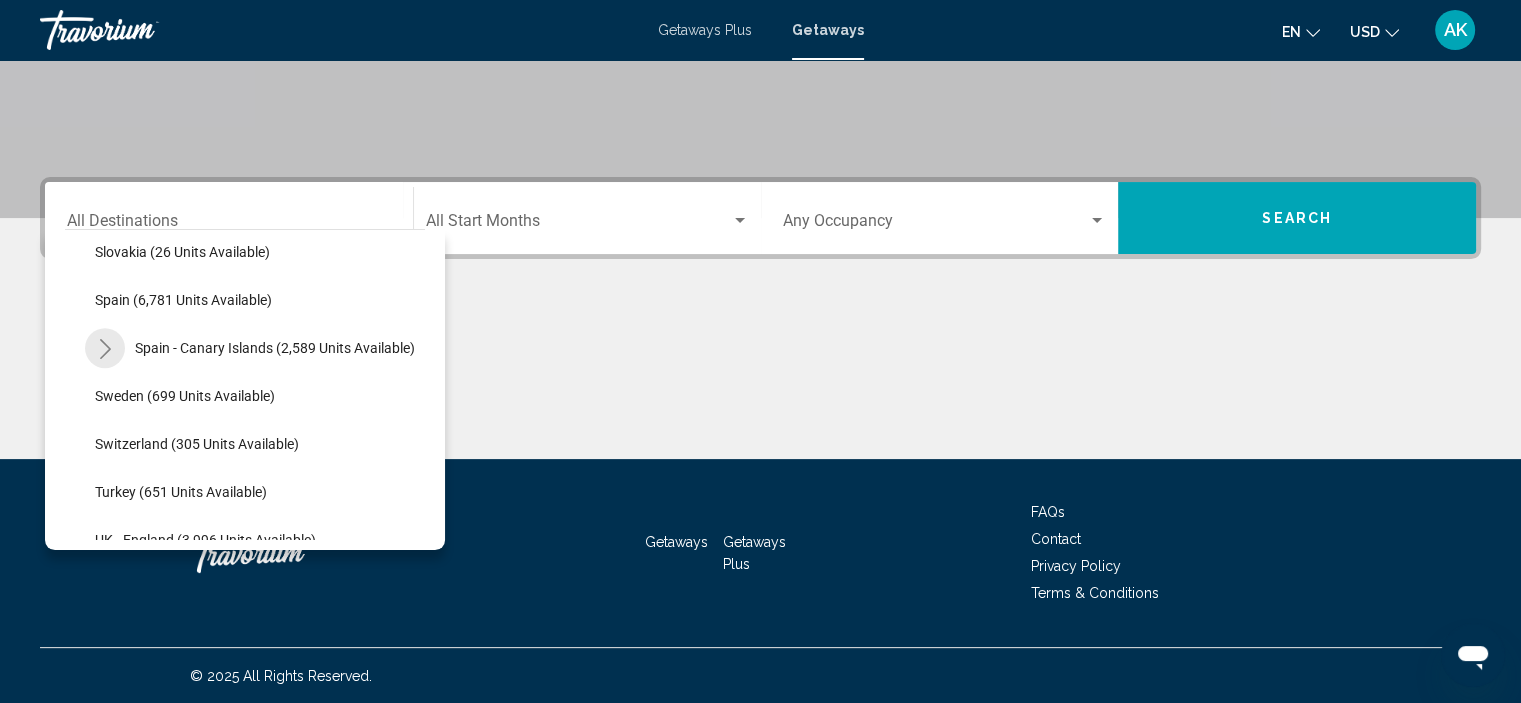 click 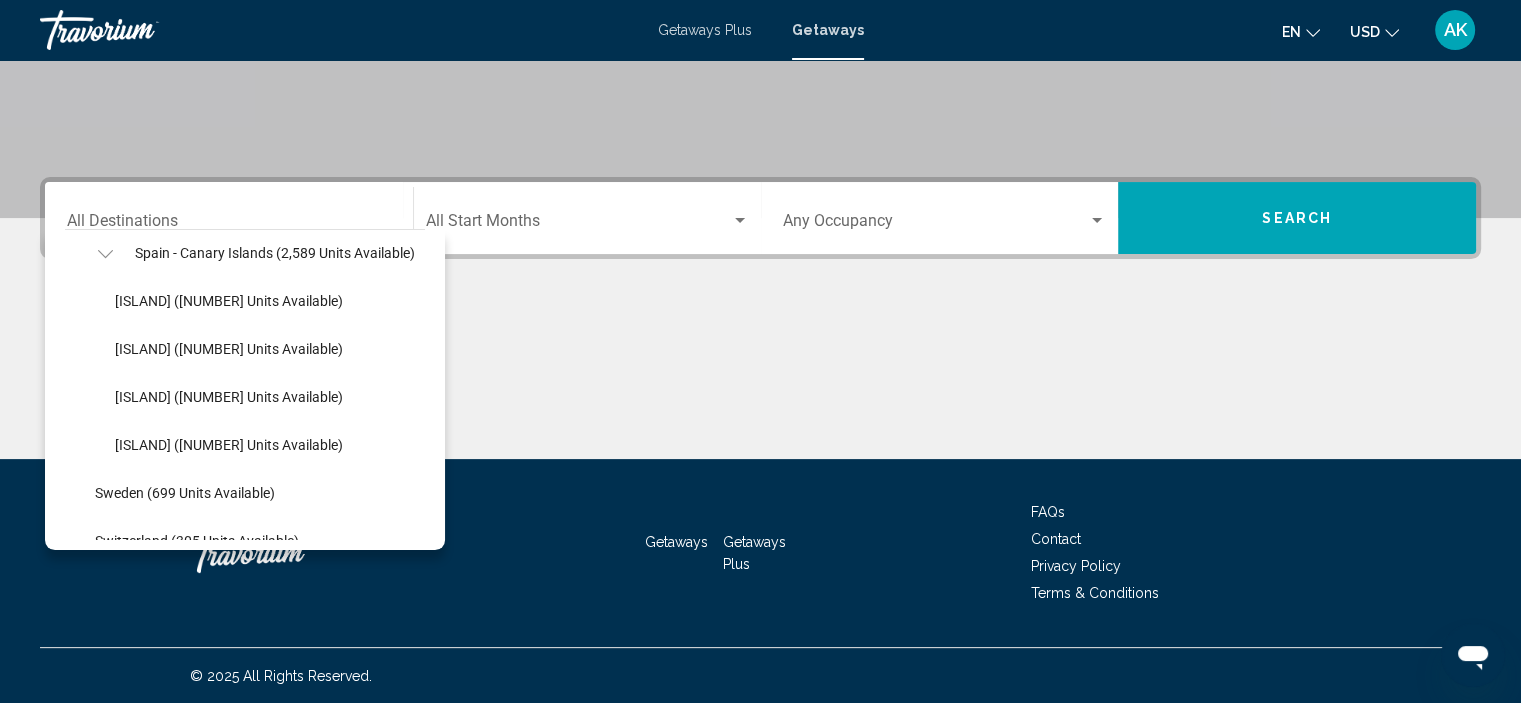 scroll, scrollTop: 1108, scrollLeft: 0, axis: vertical 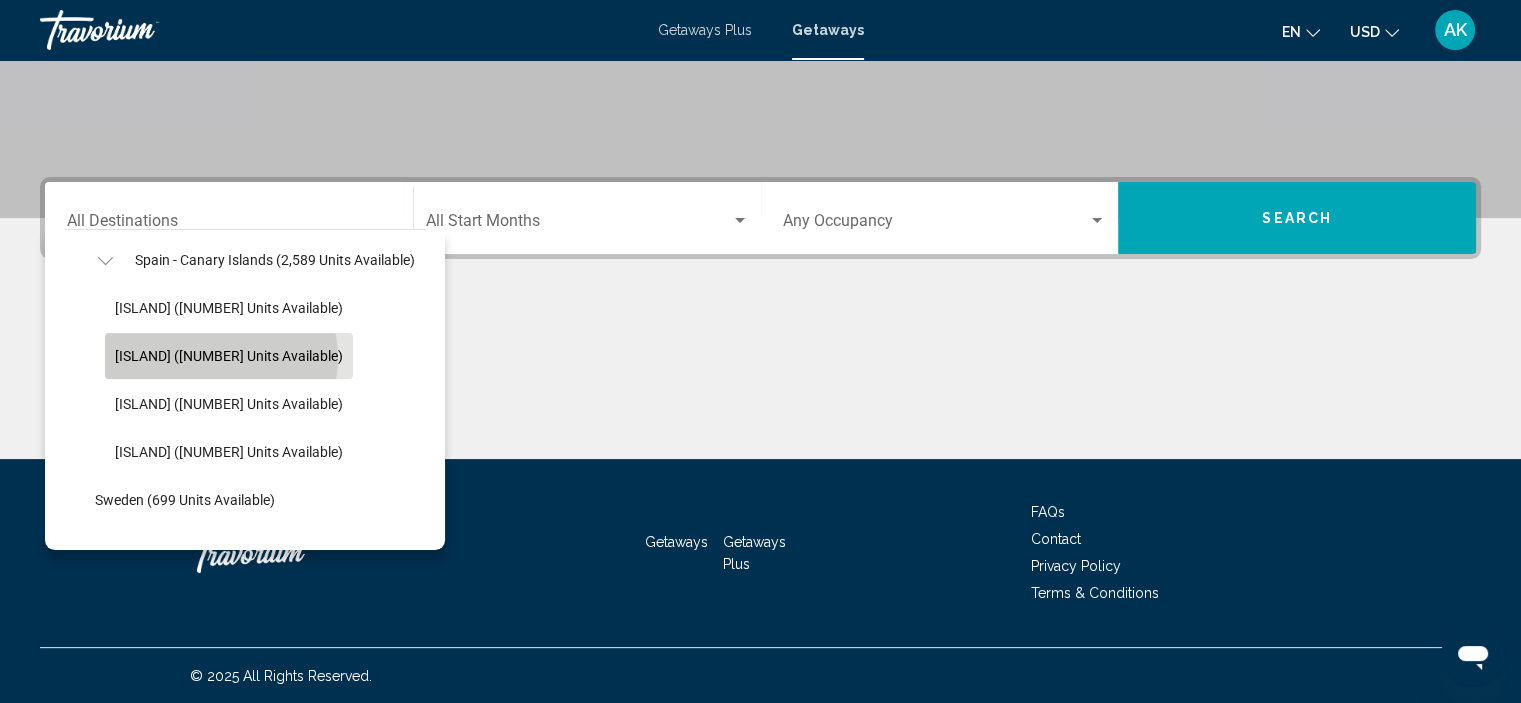 click on "[ISLAND] ([NUMBER] units available)" 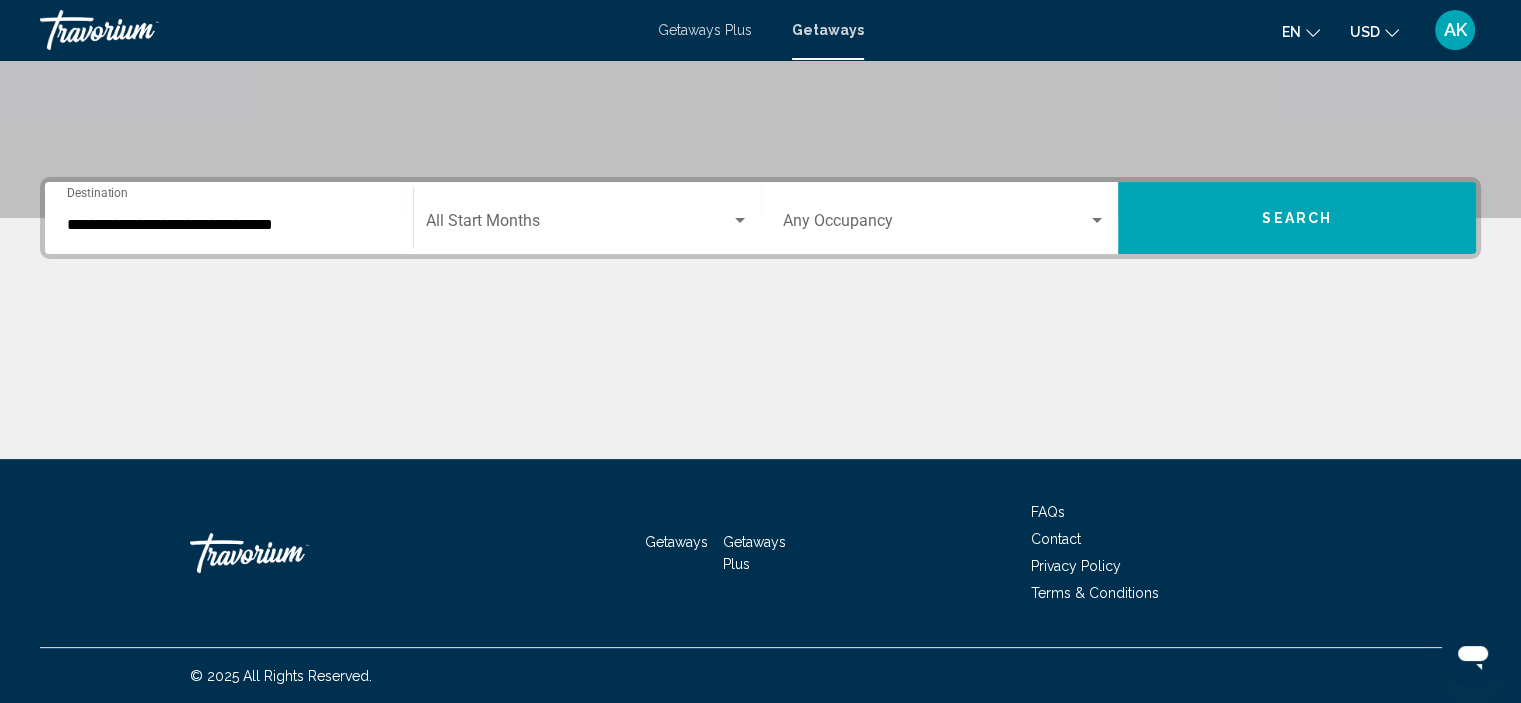 click on "Start Month All Start Months" 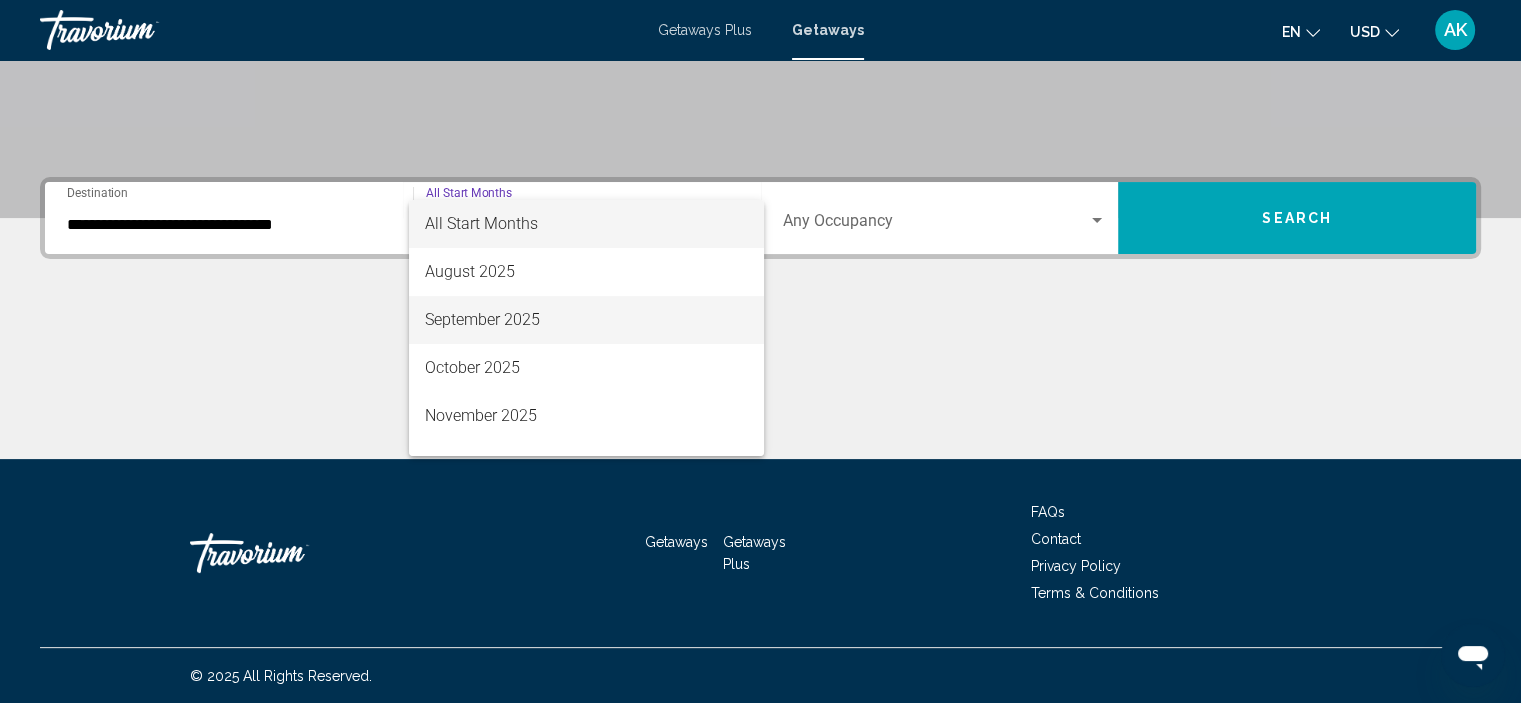 click on "September 2025" at bounding box center (586, 320) 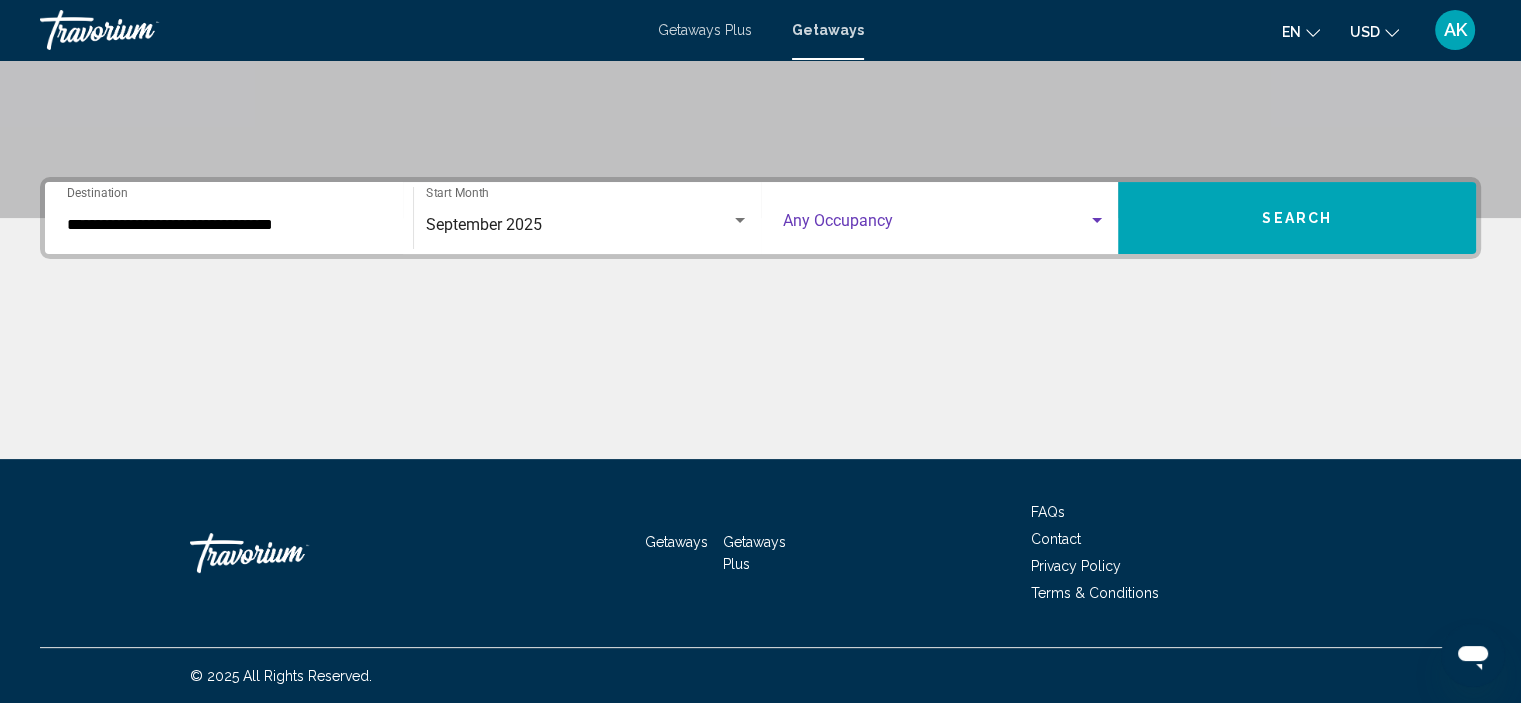 click at bounding box center (936, 225) 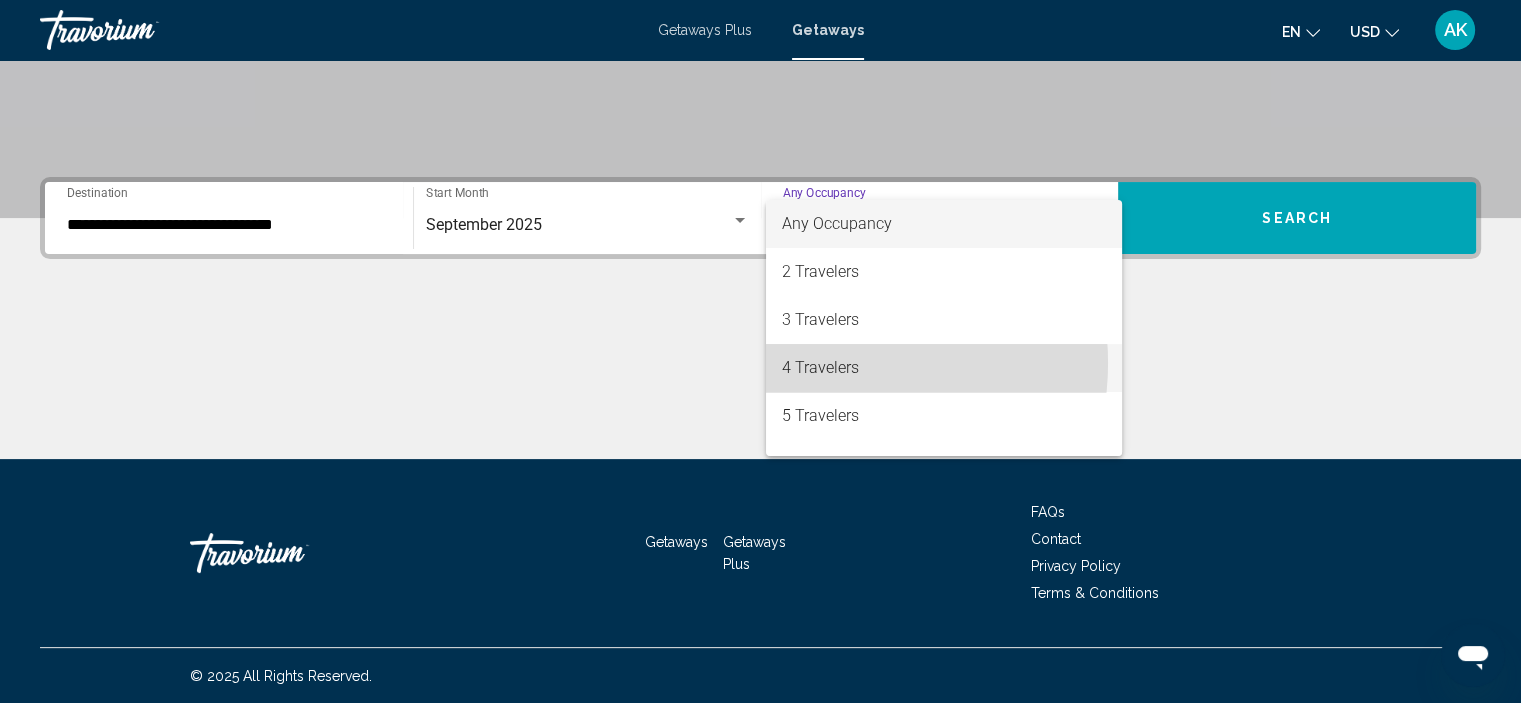 click on "4 Travelers" at bounding box center (944, 368) 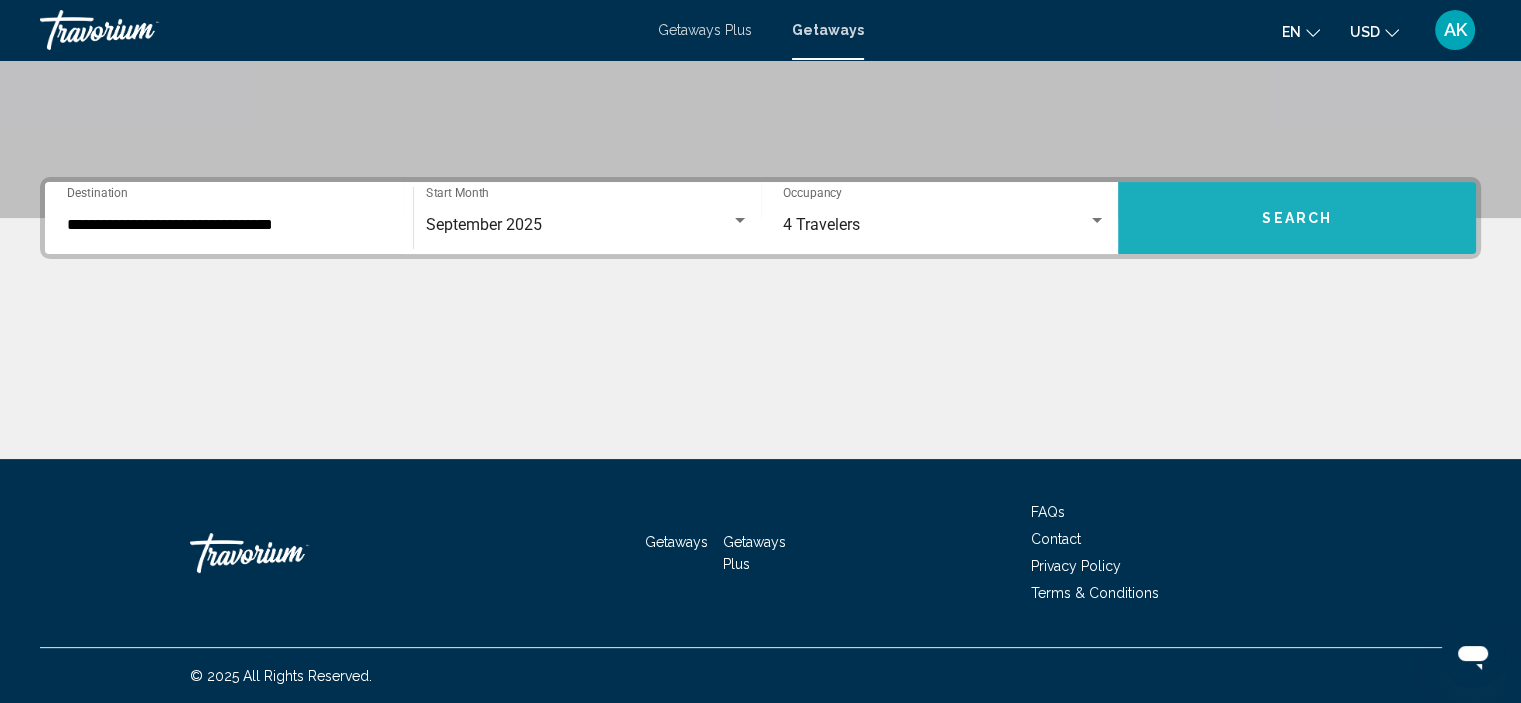 click on "Search" at bounding box center (1297, 218) 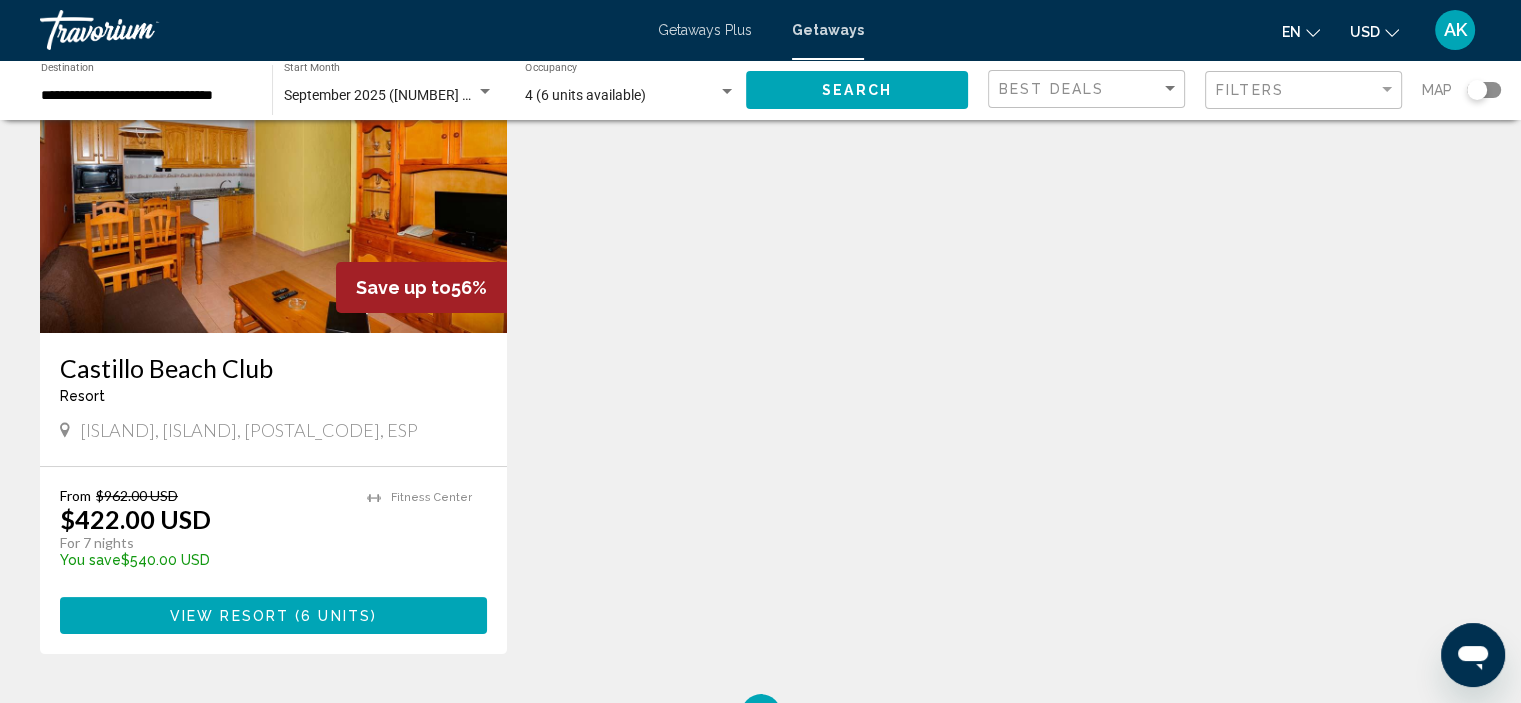 scroll, scrollTop: 0, scrollLeft: 0, axis: both 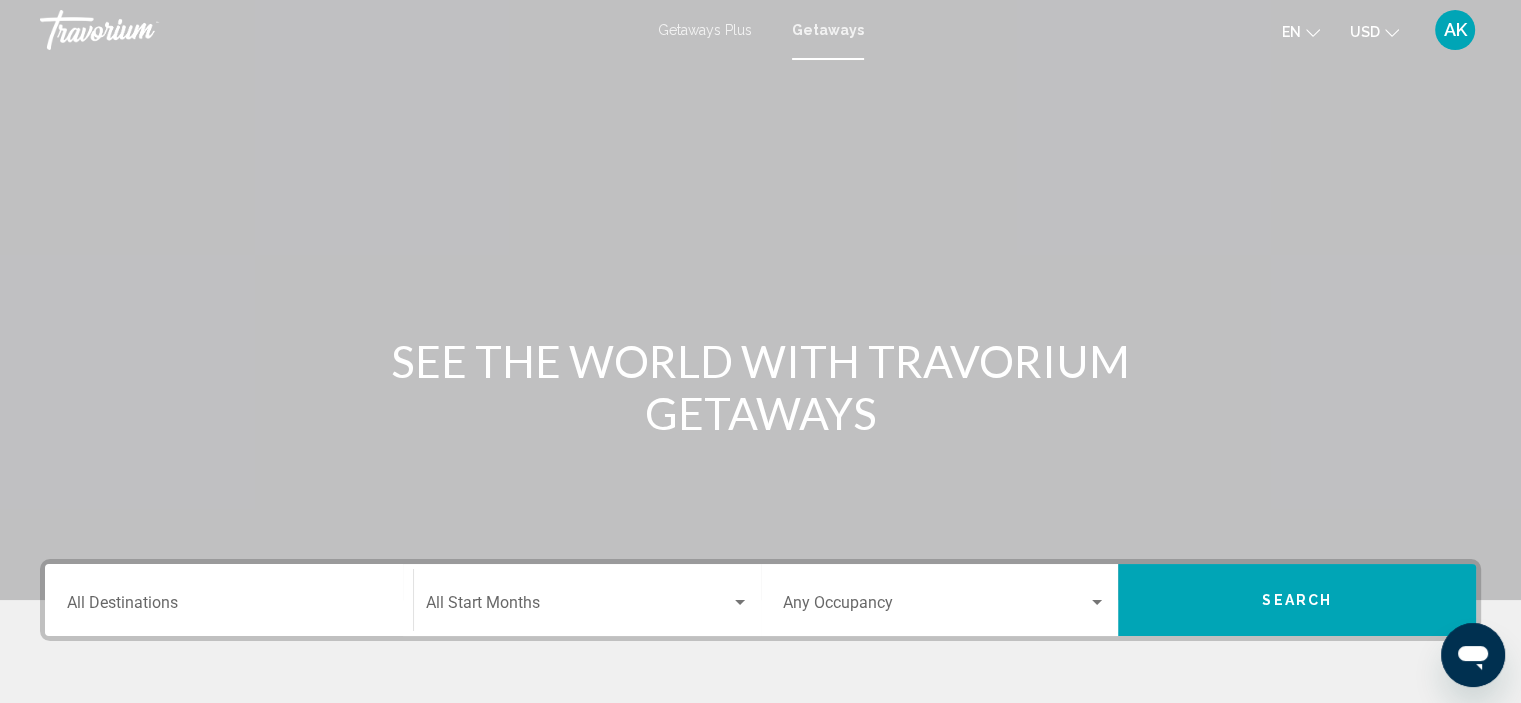 click on "Getaways Plus  Getaways en
English Español Français Italiano Português русский USD
USD ($) MXN (Mex$) CAD (Can$) GBP (£) EUR (€) AUD (A$) NZD (NZ$) CNY (CN¥) AK Login" at bounding box center [760, 30] 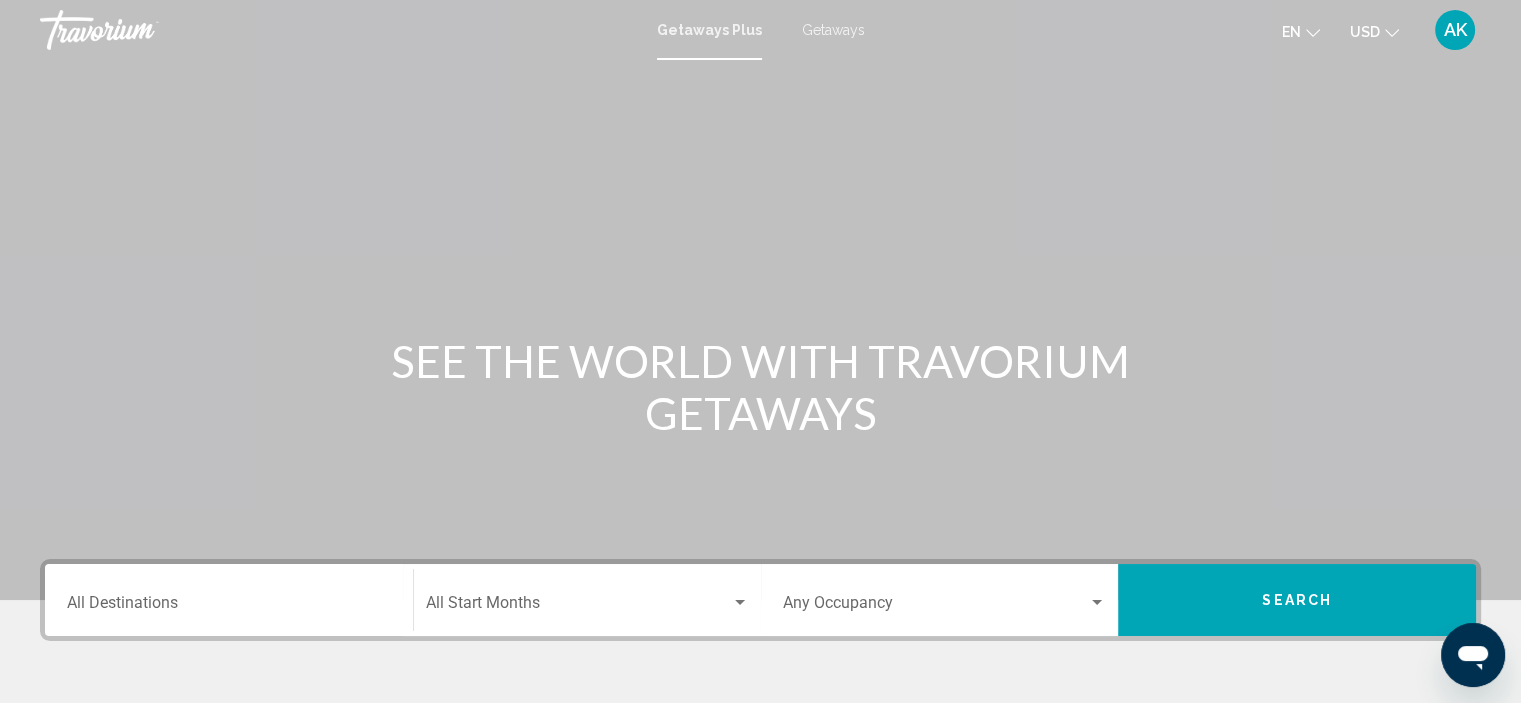 click on "Getaways Plus" at bounding box center (709, 30) 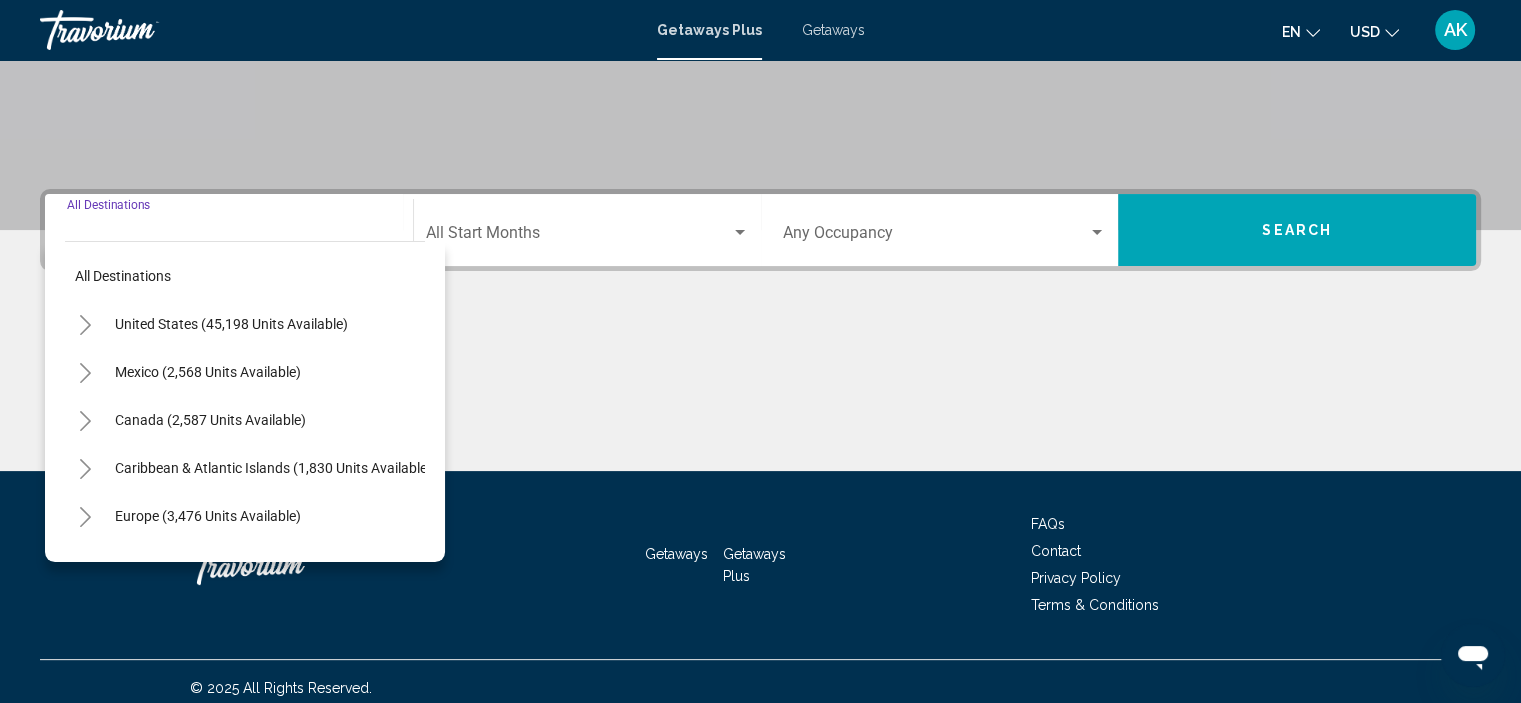 scroll, scrollTop: 382, scrollLeft: 0, axis: vertical 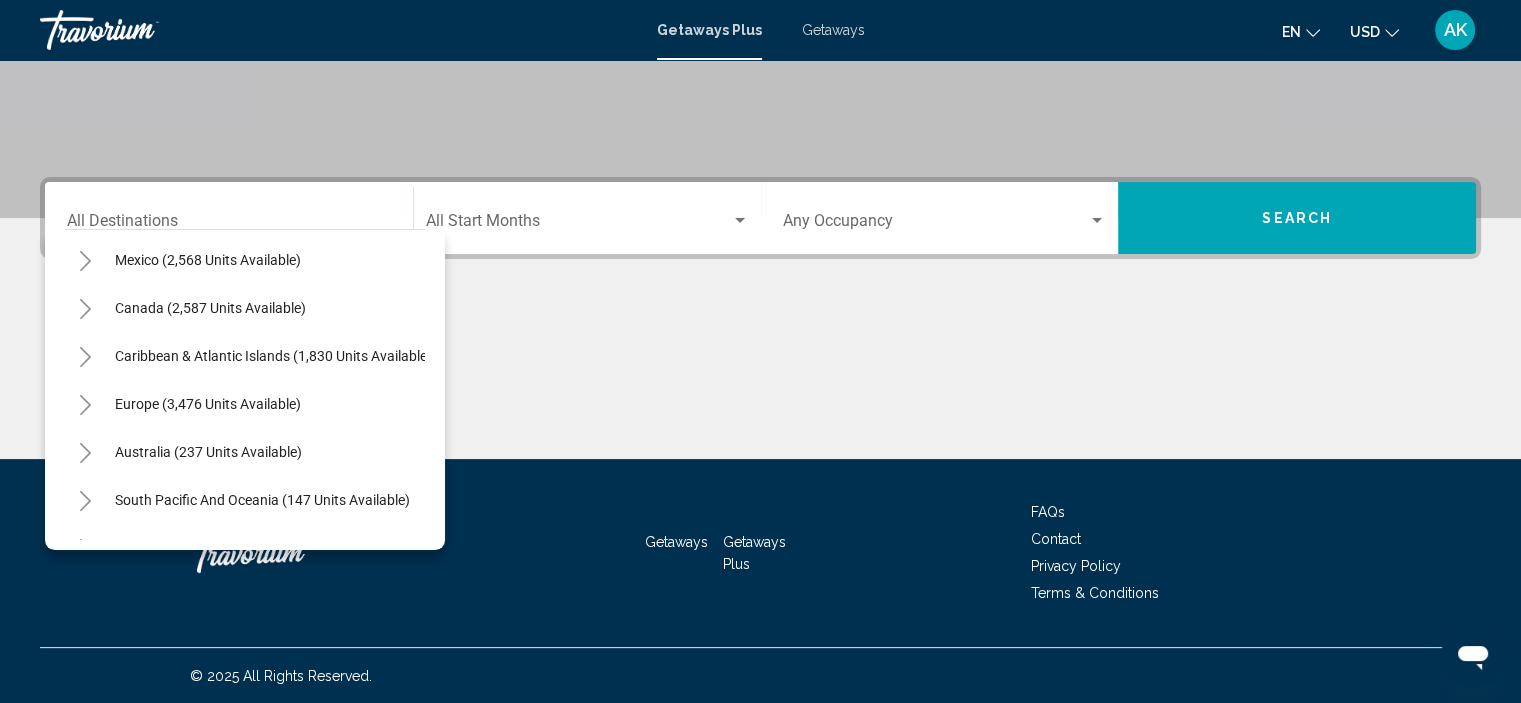 click 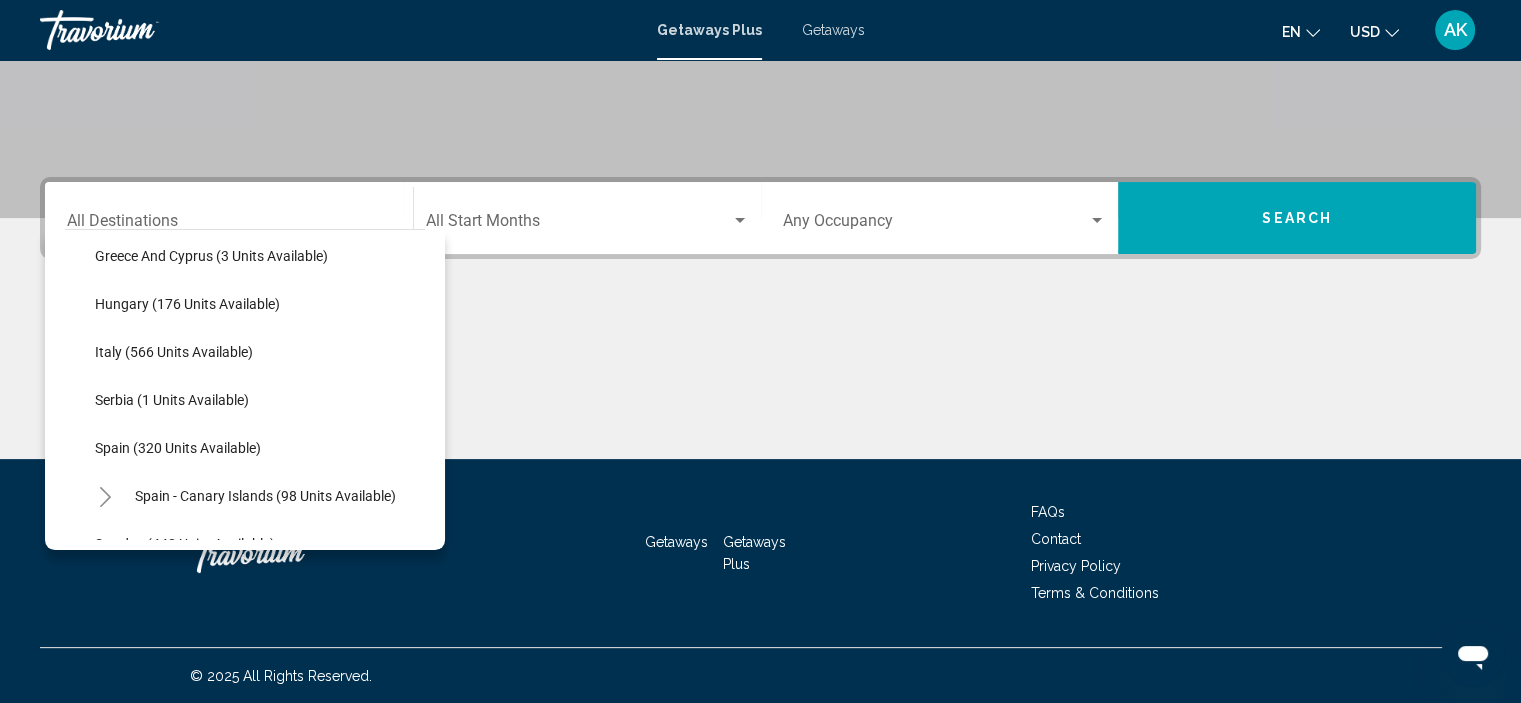 scroll, scrollTop: 603, scrollLeft: 0, axis: vertical 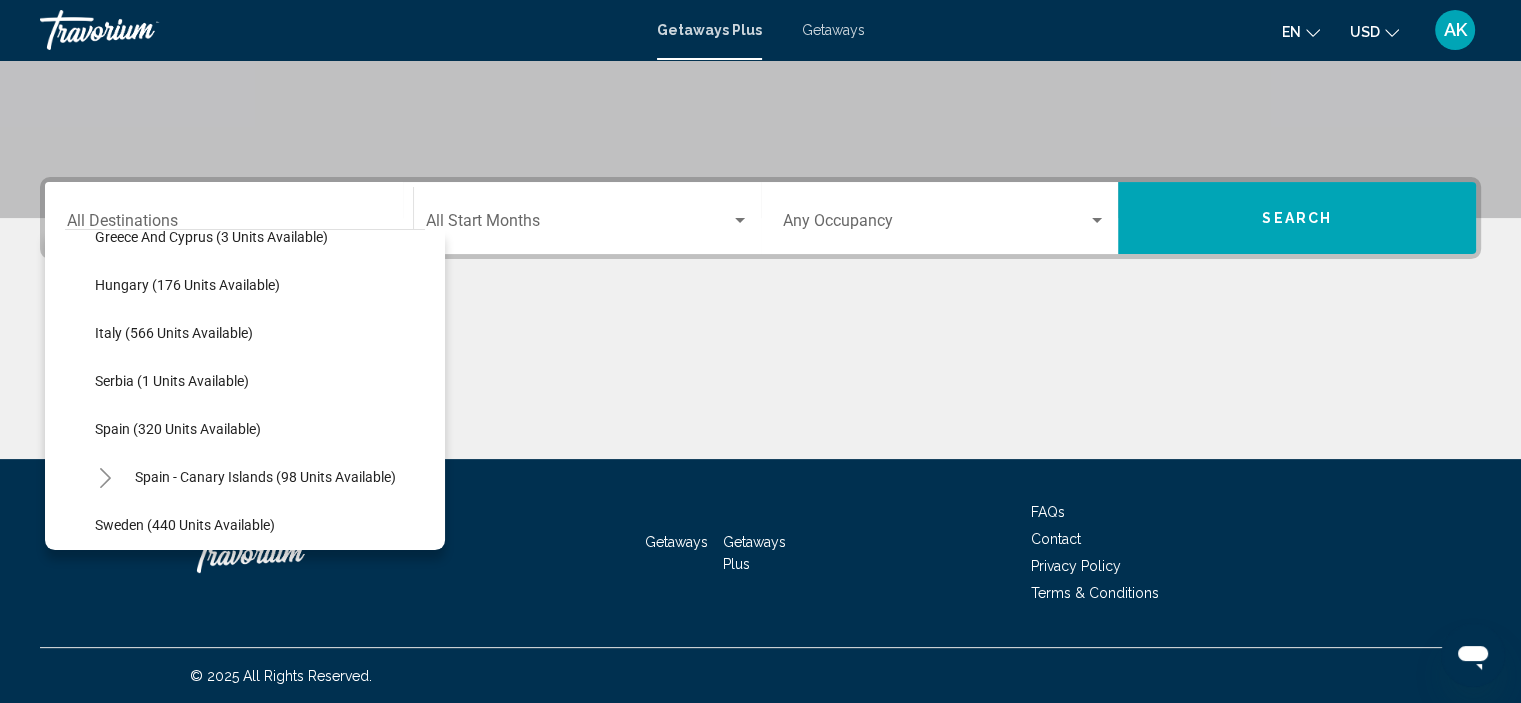 click 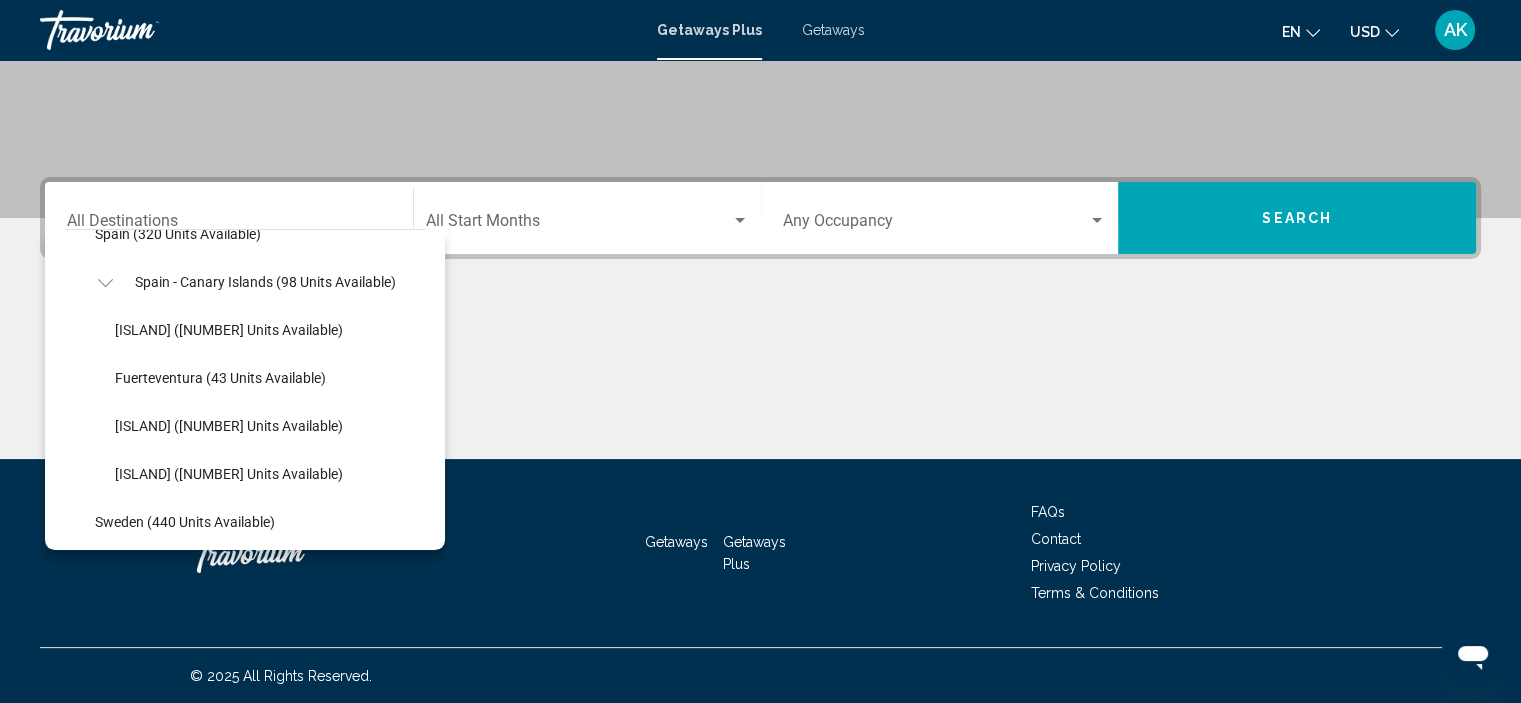 scroll, scrollTop: 783, scrollLeft: 0, axis: vertical 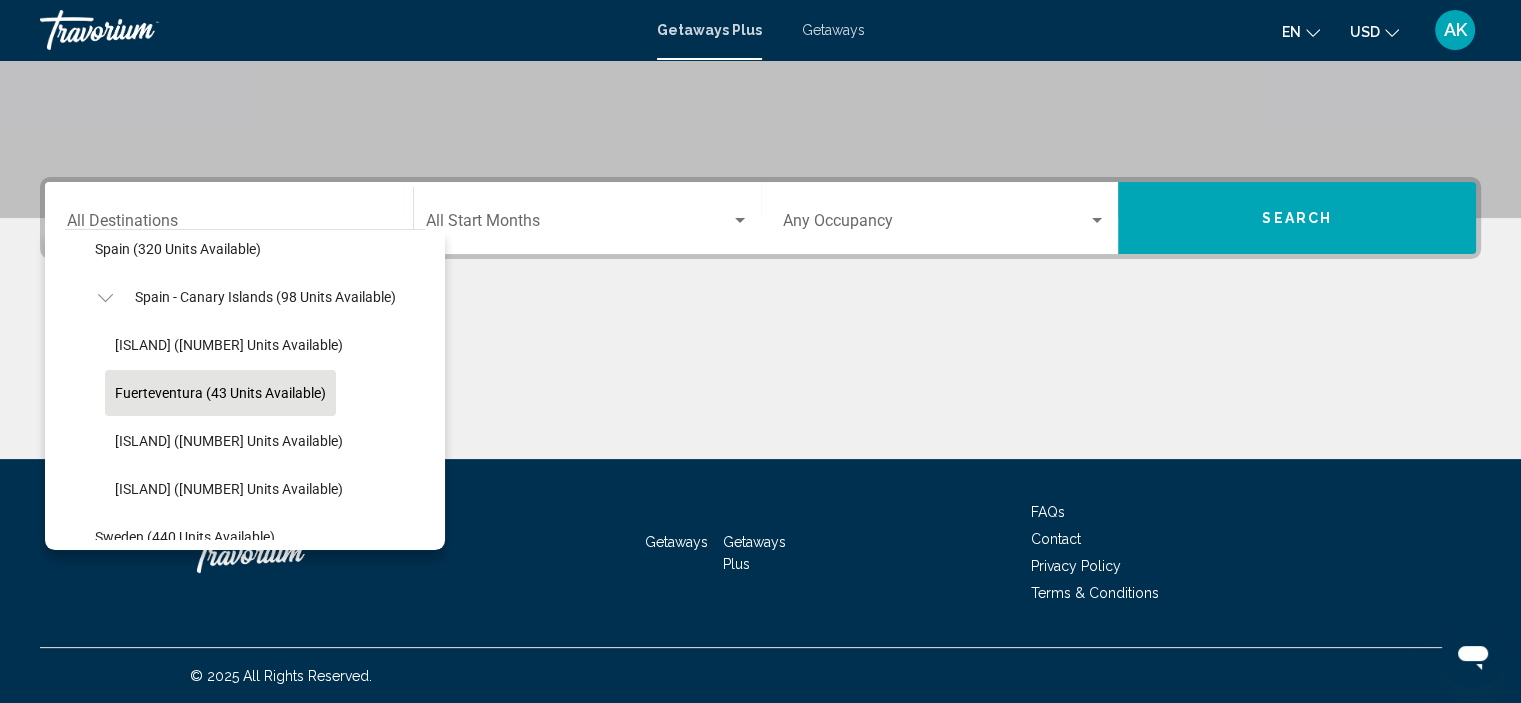 click on "Fuerteventura (43 units available)" 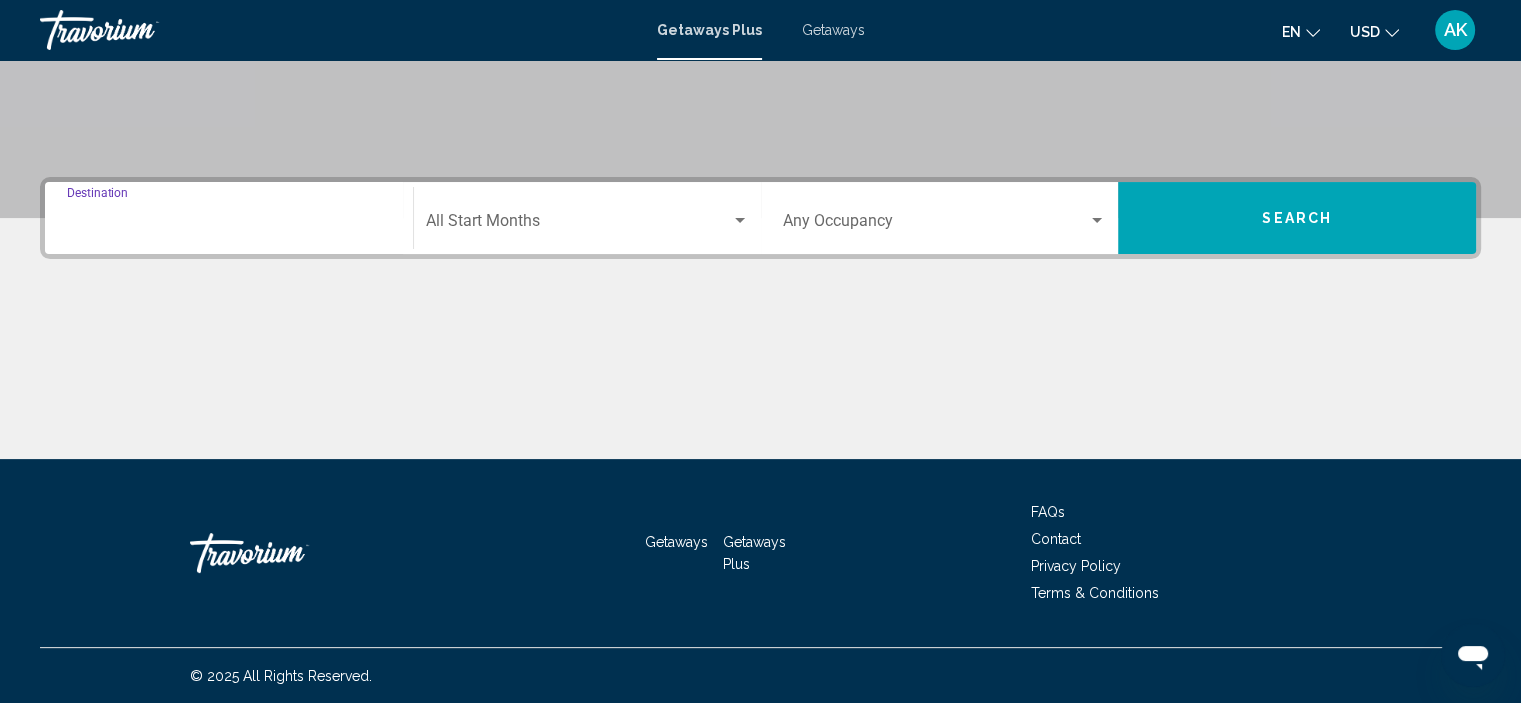 type on "**********" 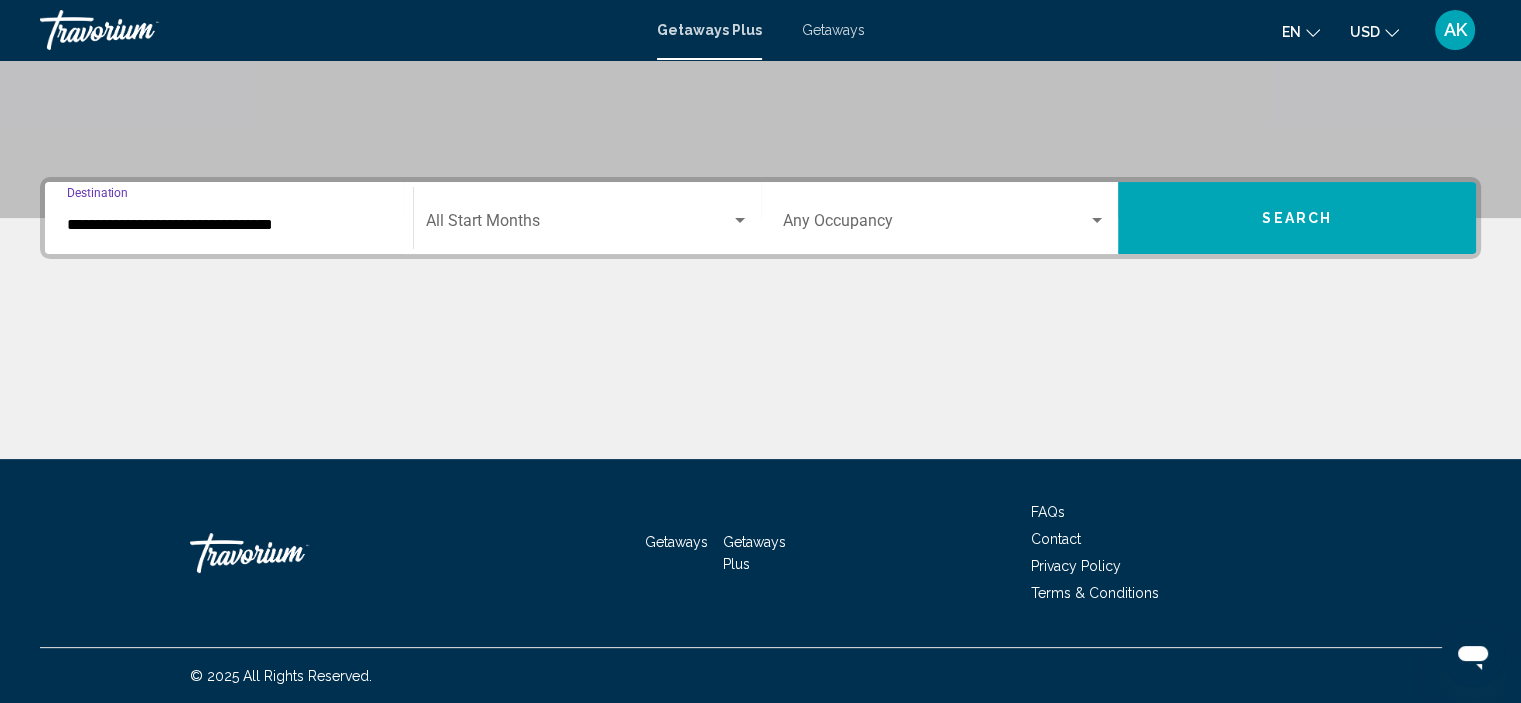 click at bounding box center (578, 225) 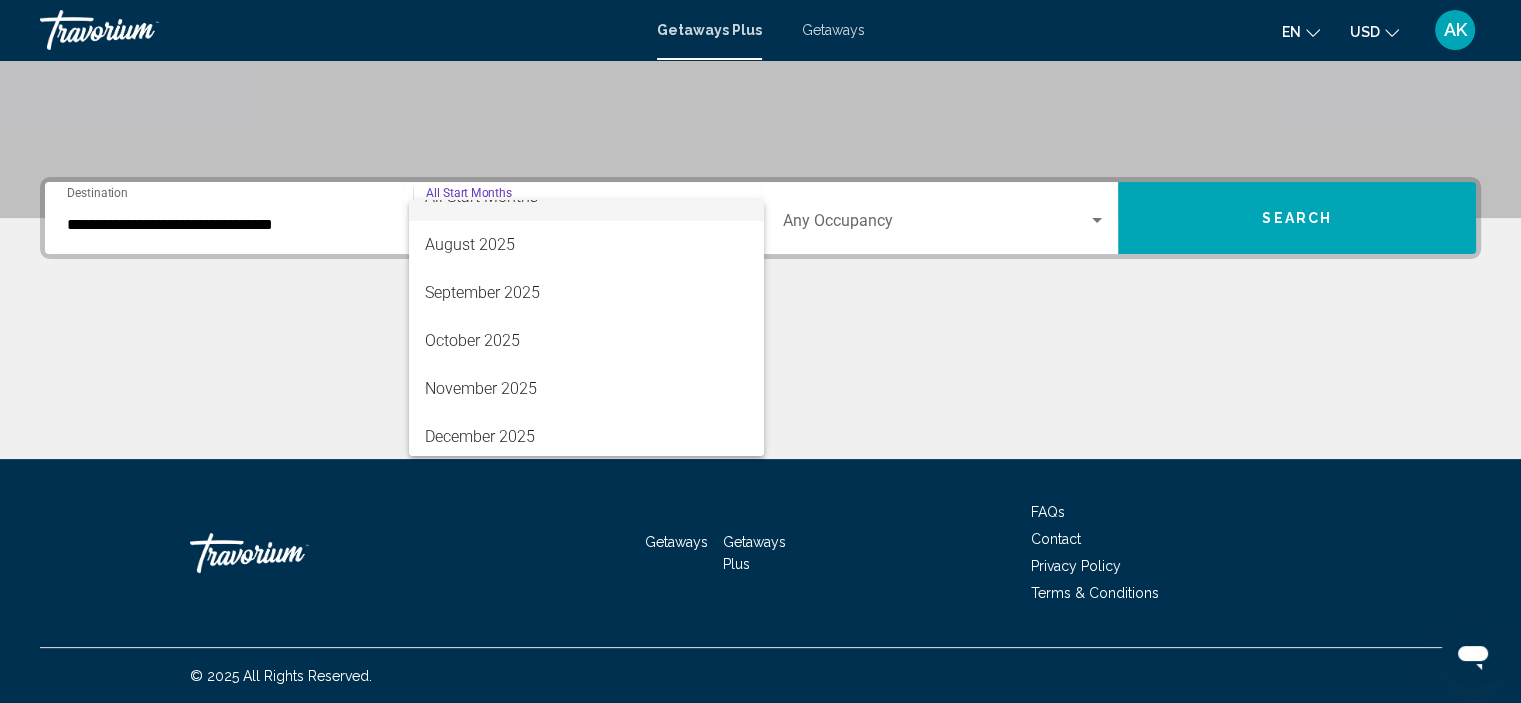 scroll, scrollTop: 12, scrollLeft: 0, axis: vertical 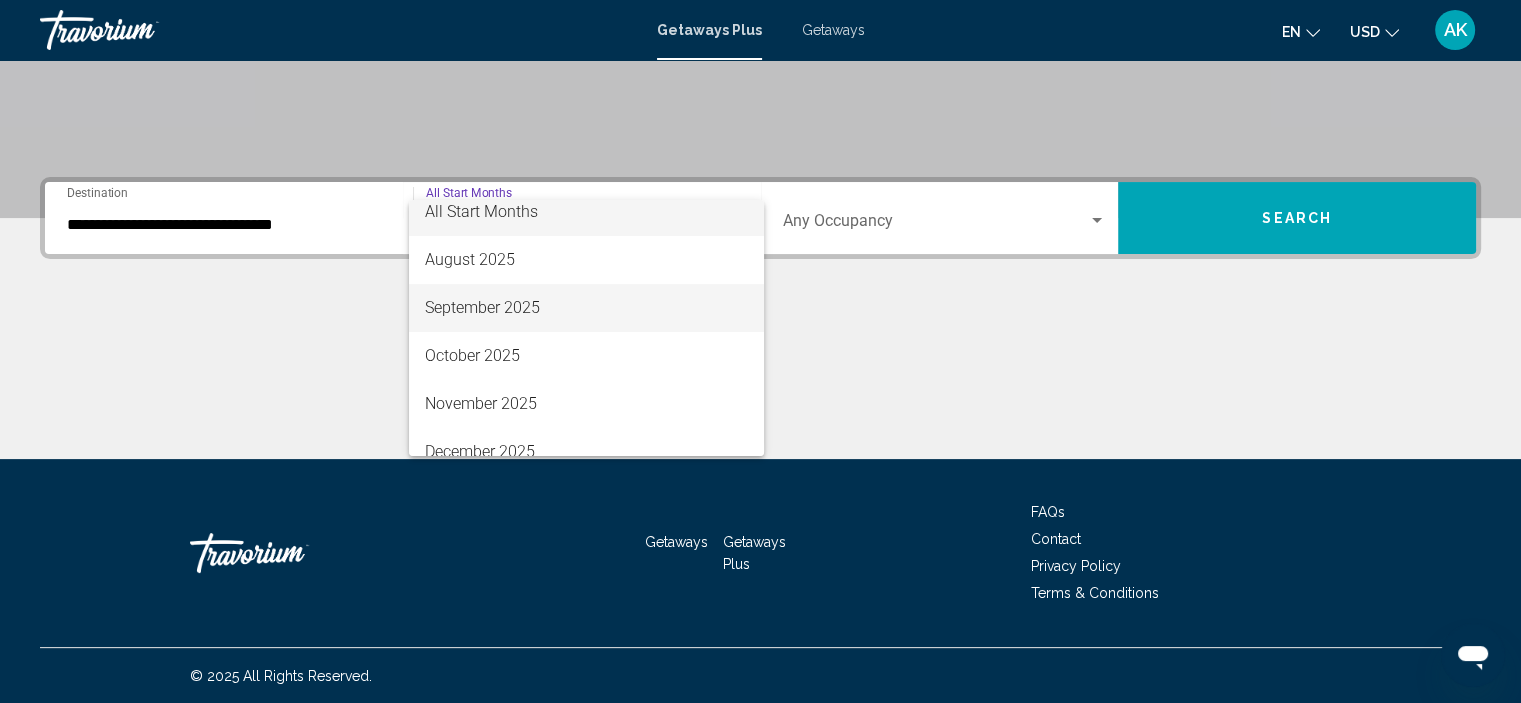 click on "September 2025" at bounding box center (586, 308) 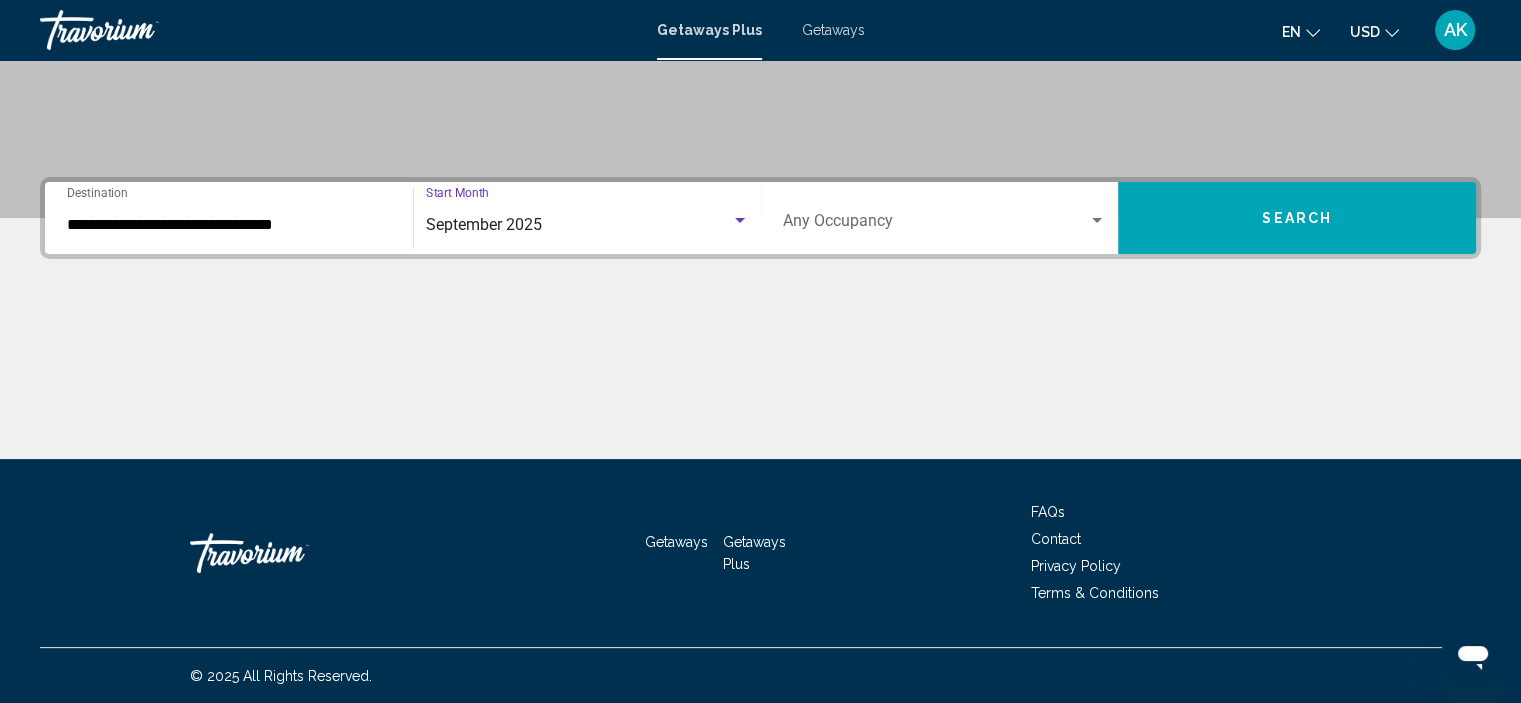 click at bounding box center [936, 225] 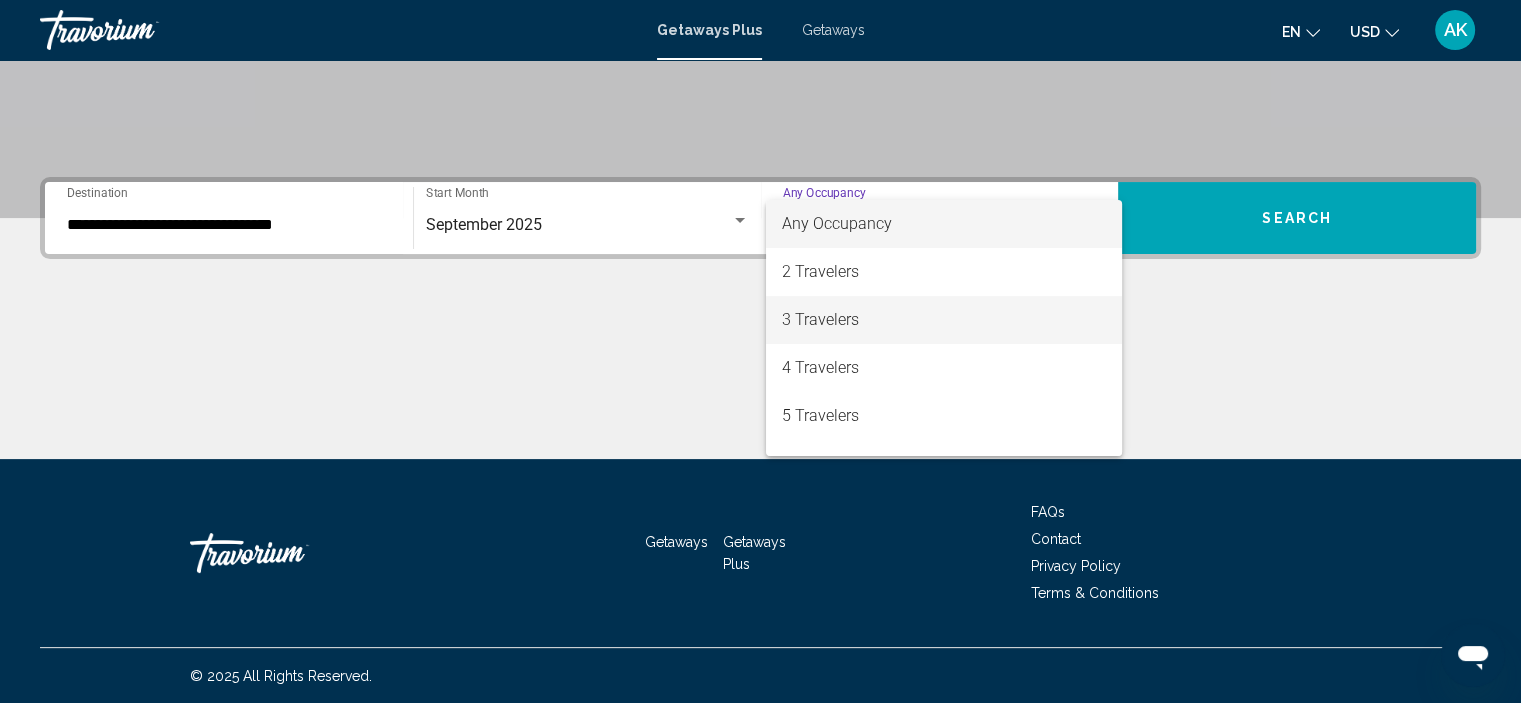 click on "3 Travelers" at bounding box center (944, 320) 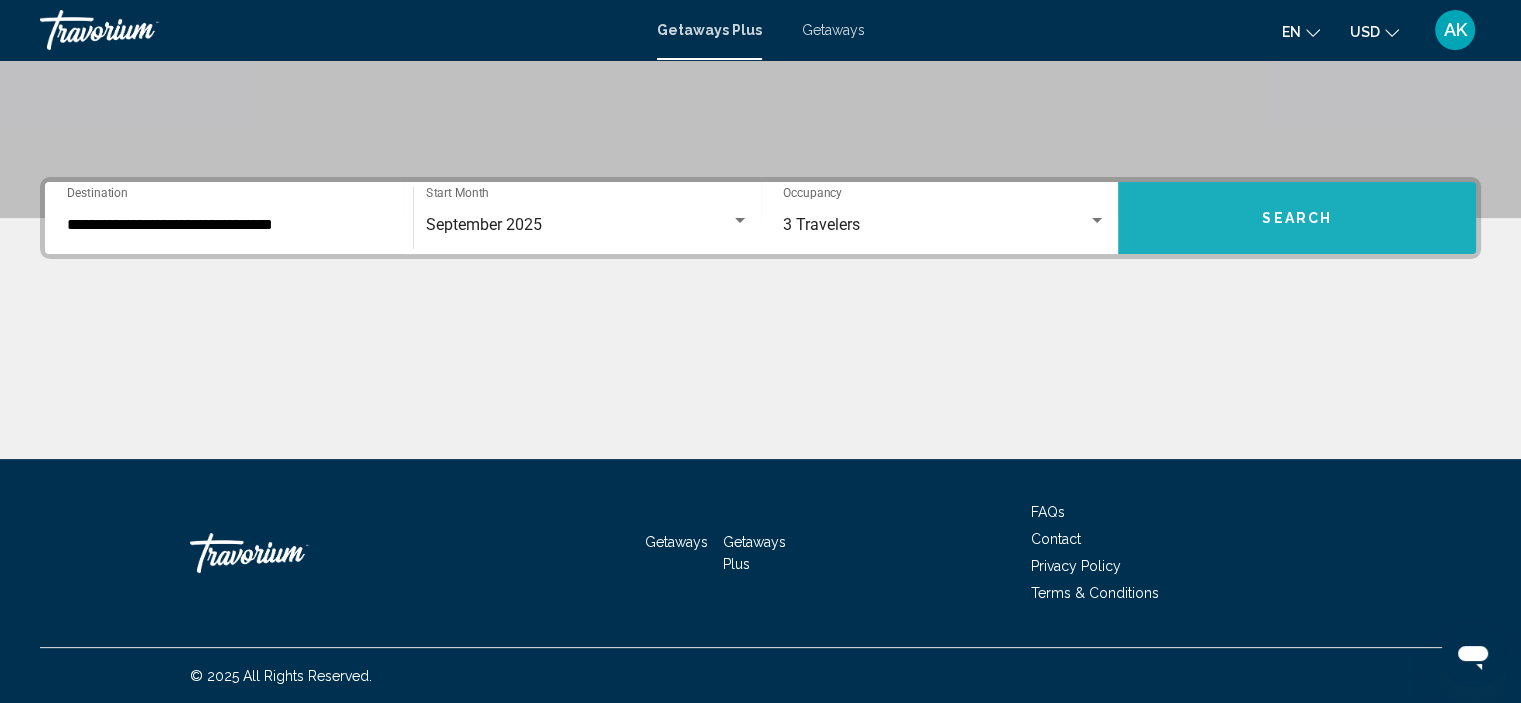 drag, startPoint x: 1315, startPoint y: 215, endPoint x: 1348, endPoint y: 196, distance: 38.078865 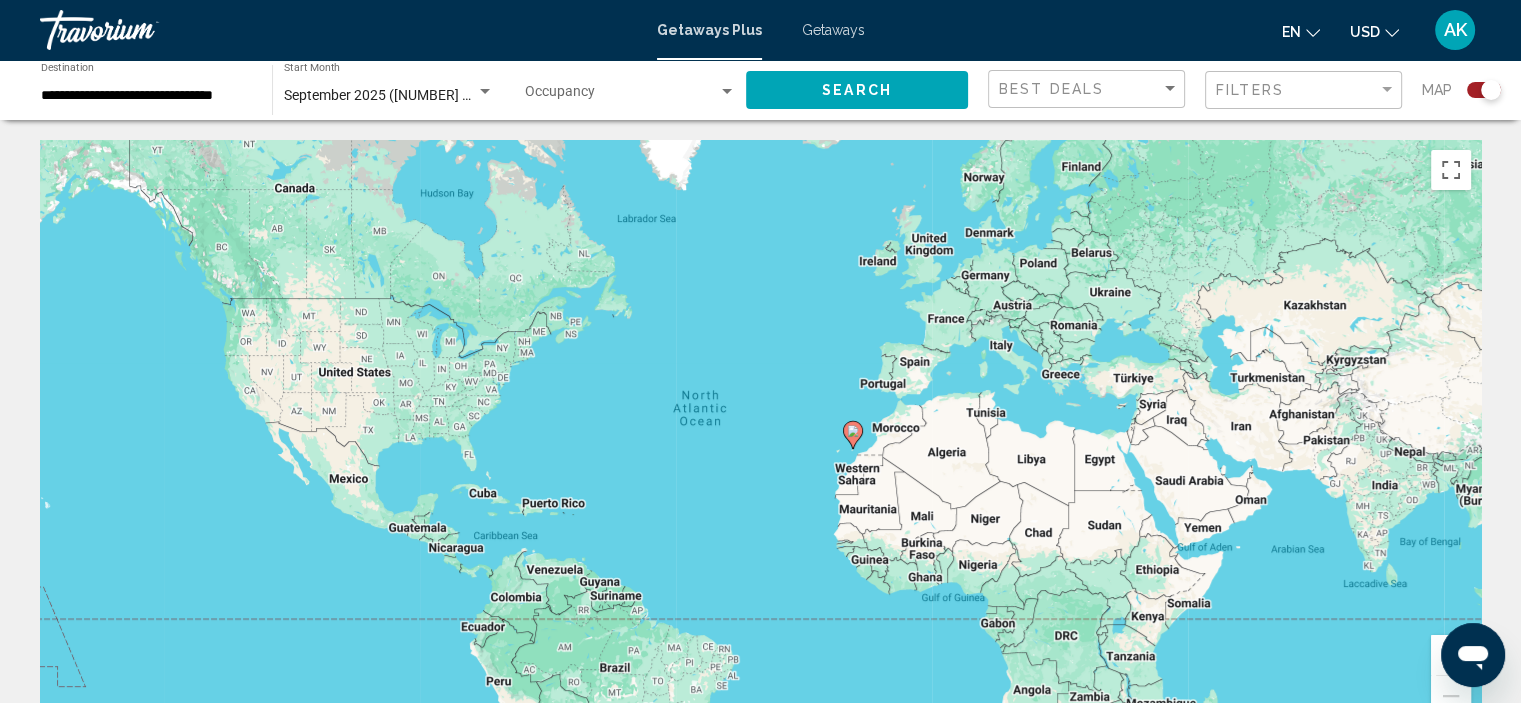 click 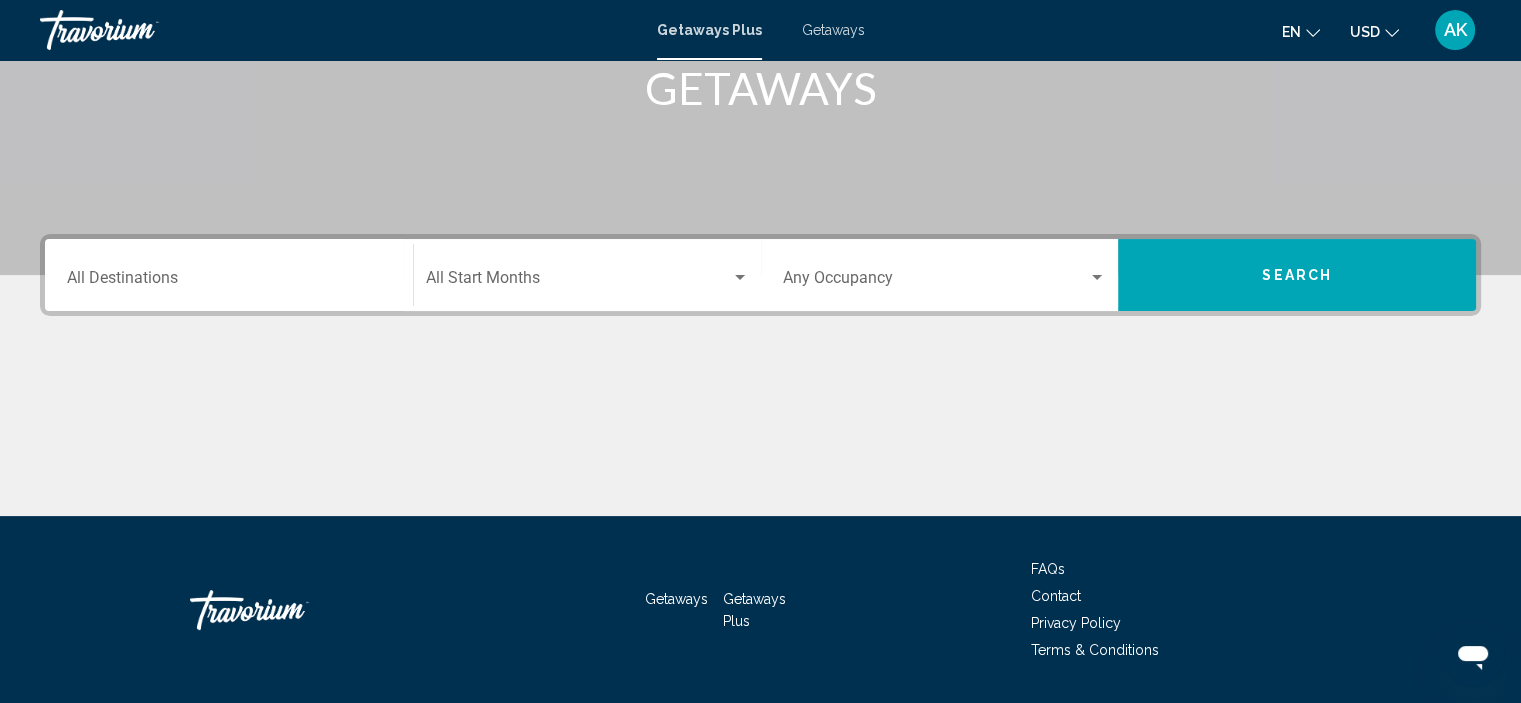 scroll, scrollTop: 336, scrollLeft: 0, axis: vertical 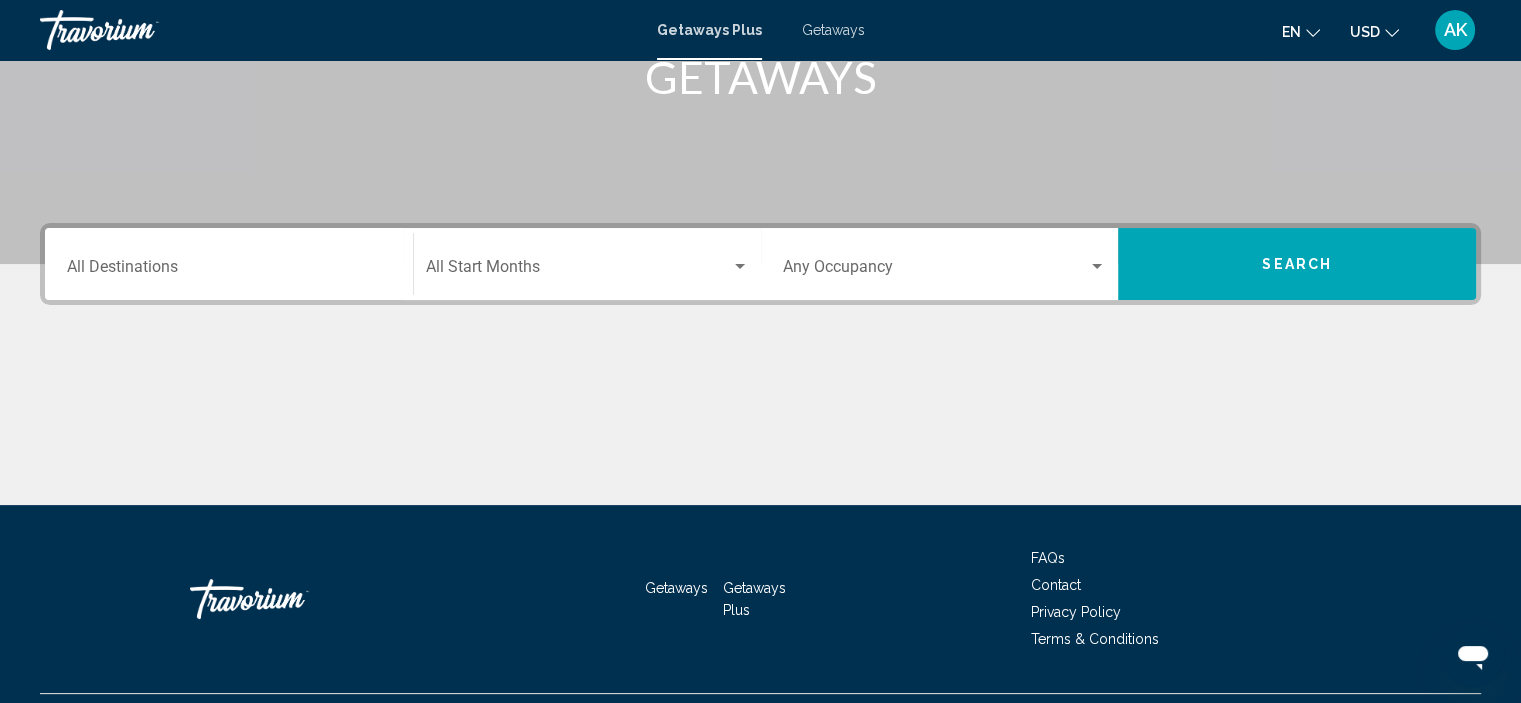 click on "Destination All Destinations" at bounding box center [229, 271] 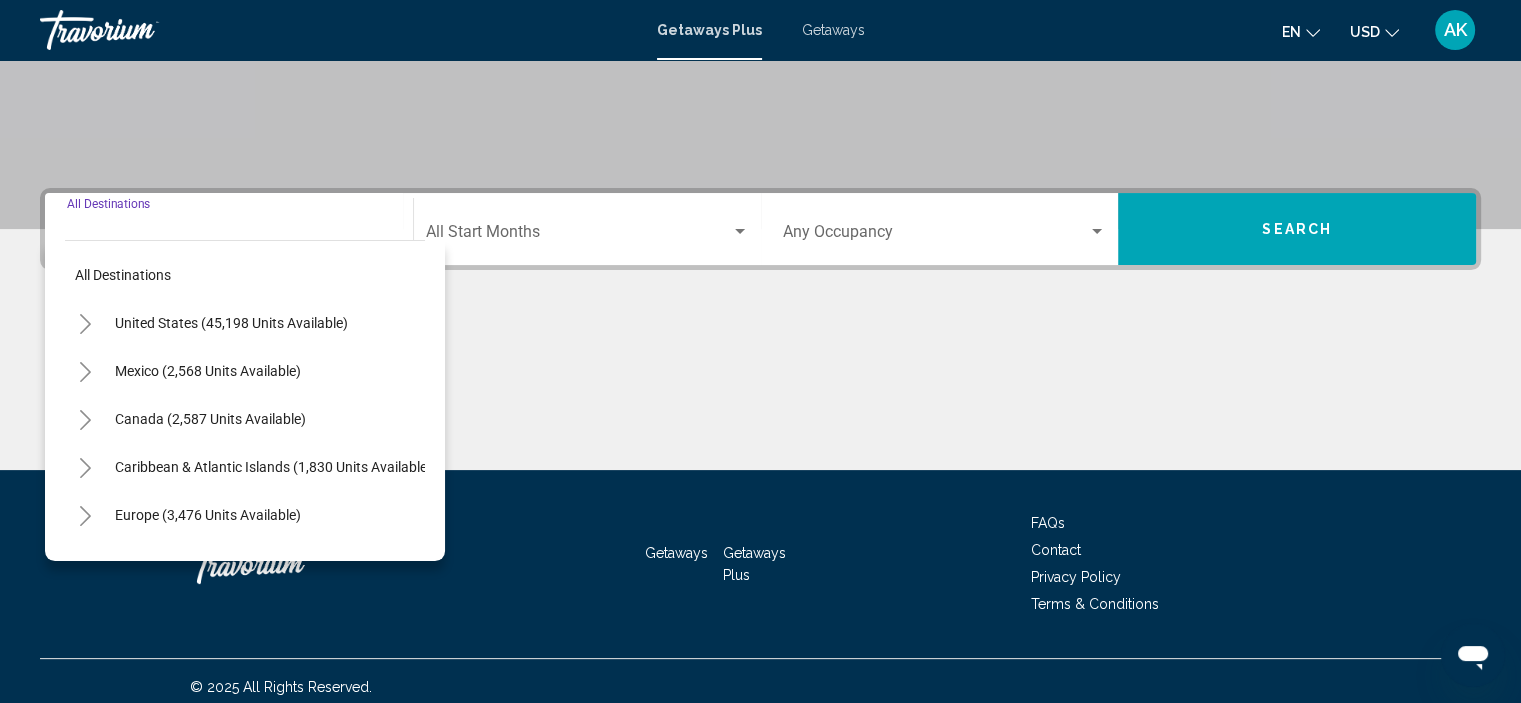 scroll, scrollTop: 382, scrollLeft: 0, axis: vertical 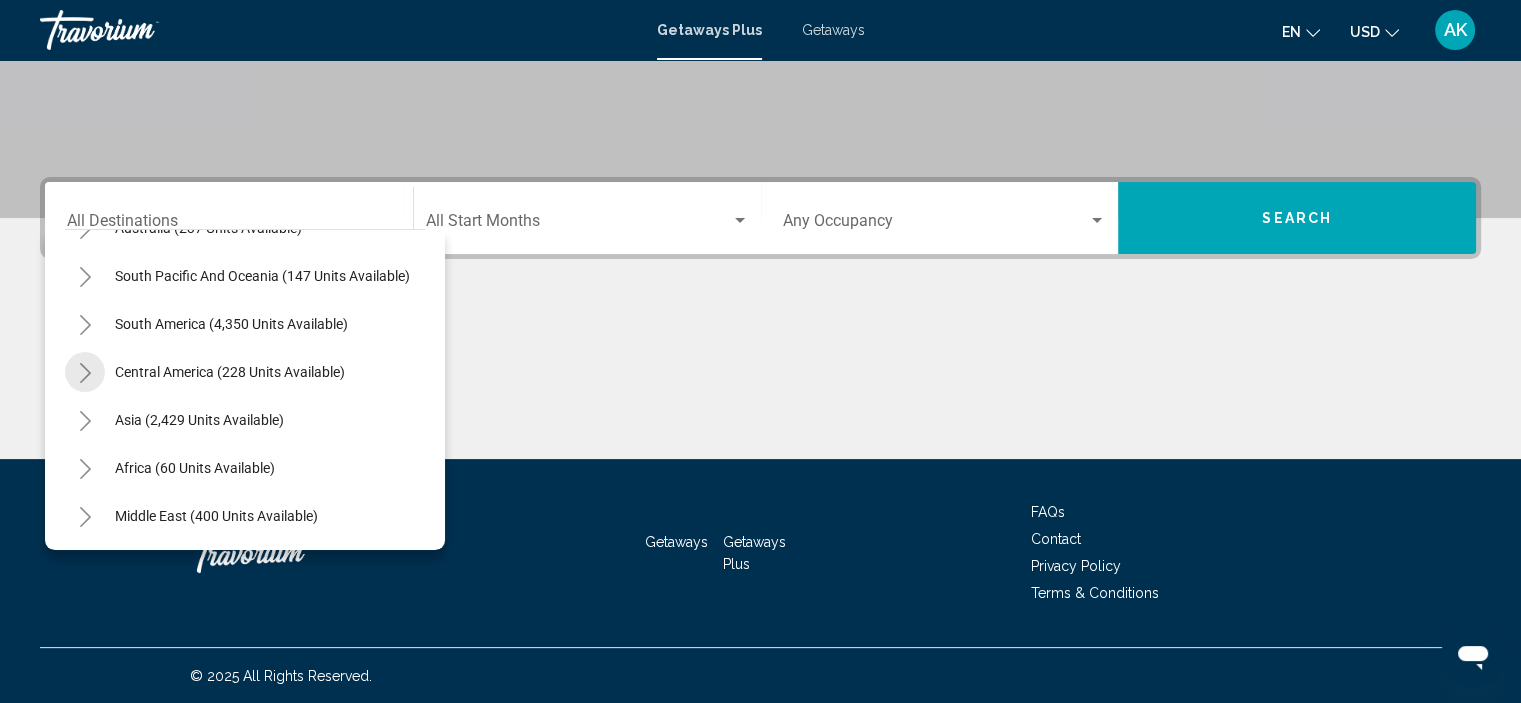 click 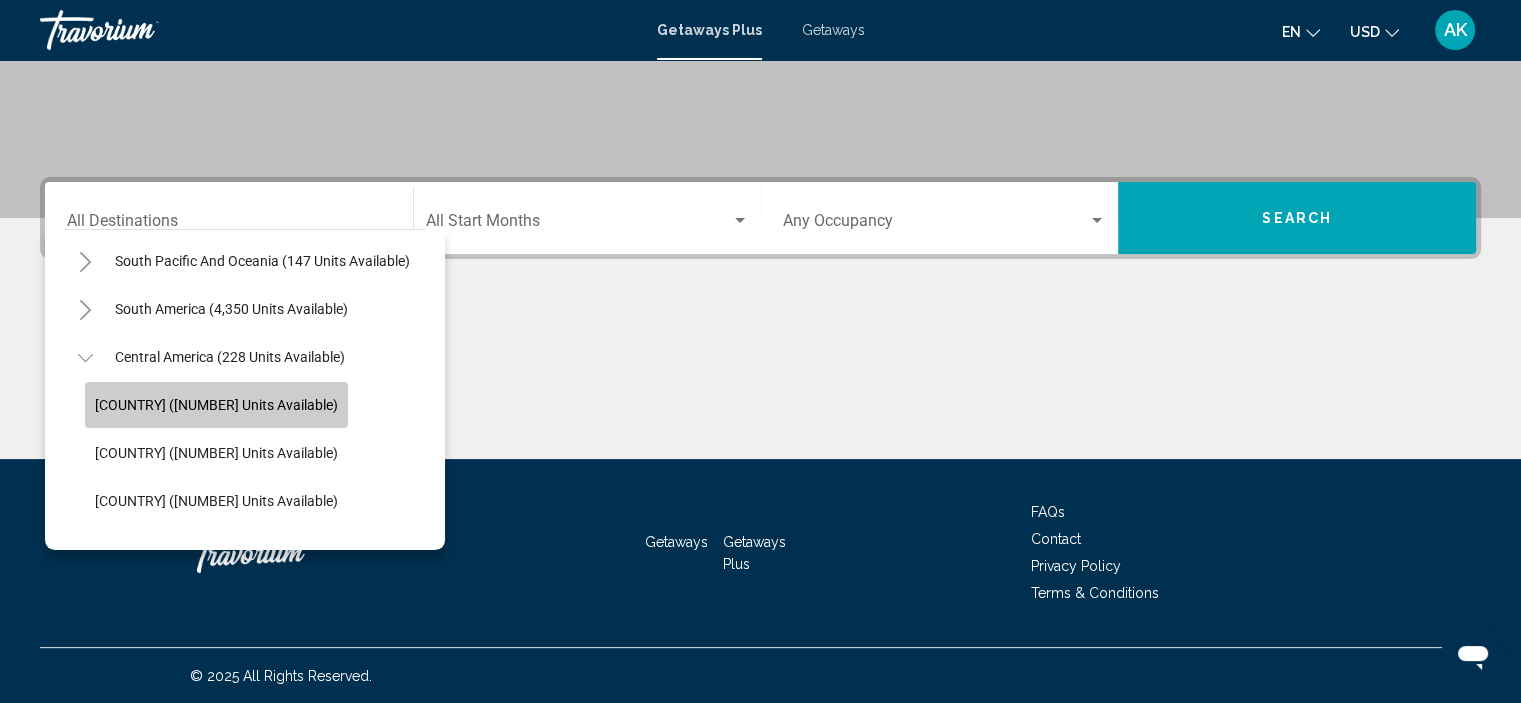 click on "[COUNTRY] ([NUMBER] units available)" 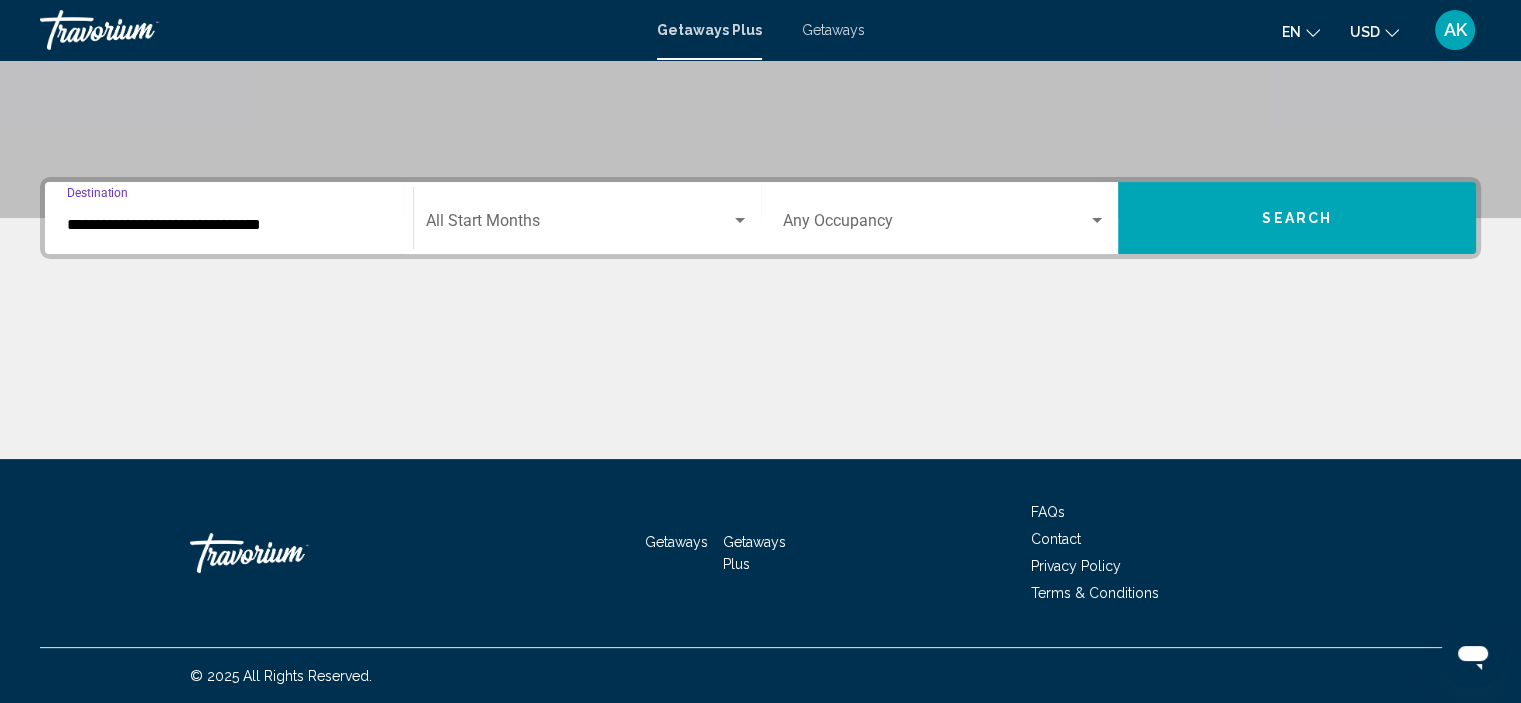 click at bounding box center [578, 225] 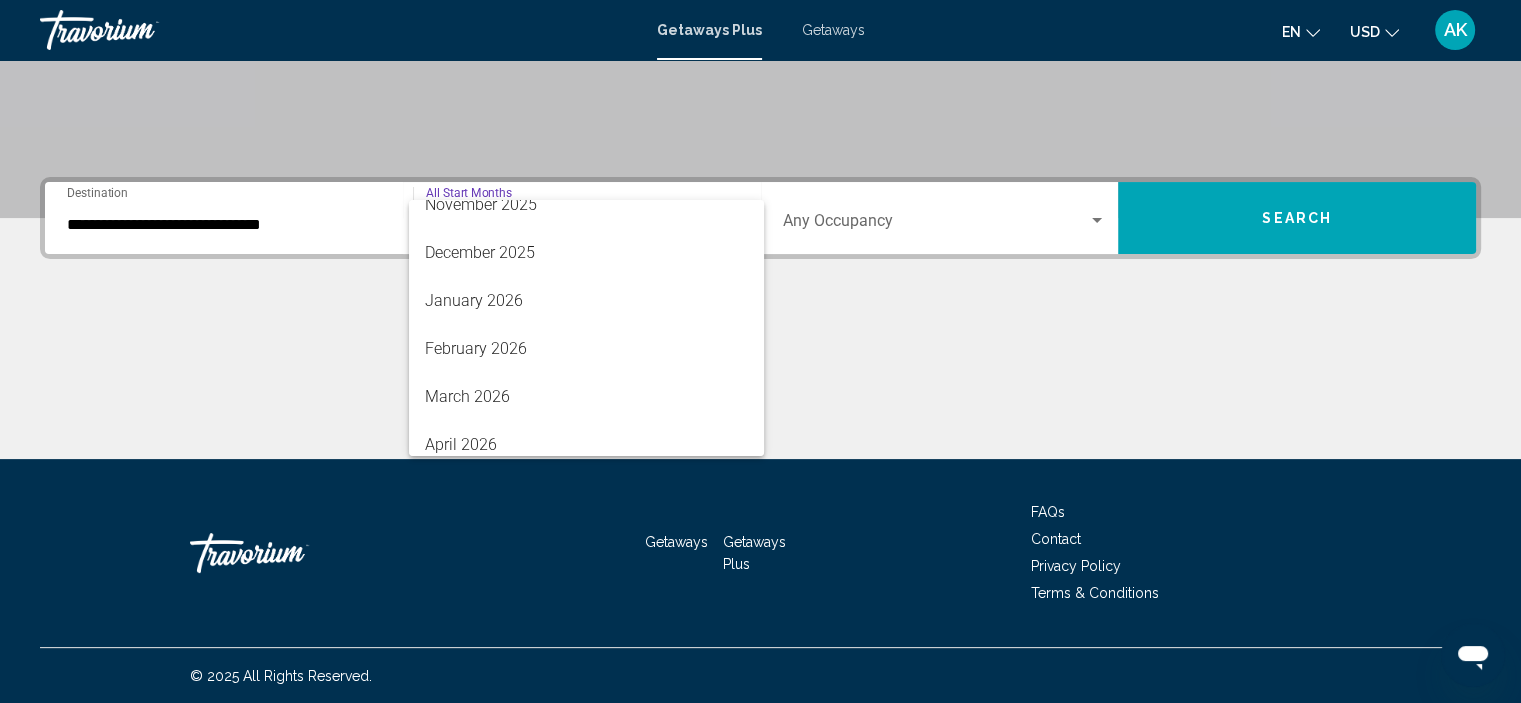 scroll, scrollTop: 206, scrollLeft: 0, axis: vertical 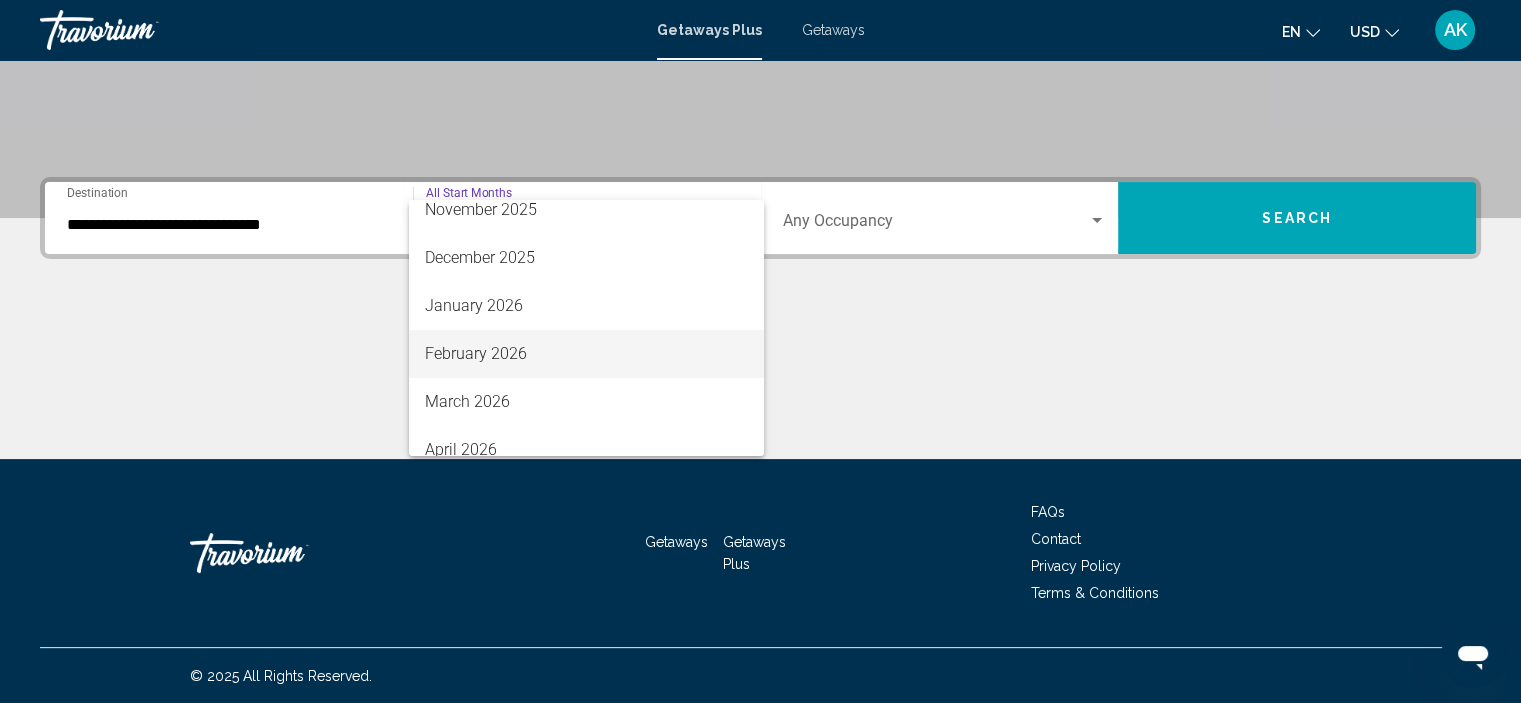 click on "February 2026" at bounding box center [586, 354] 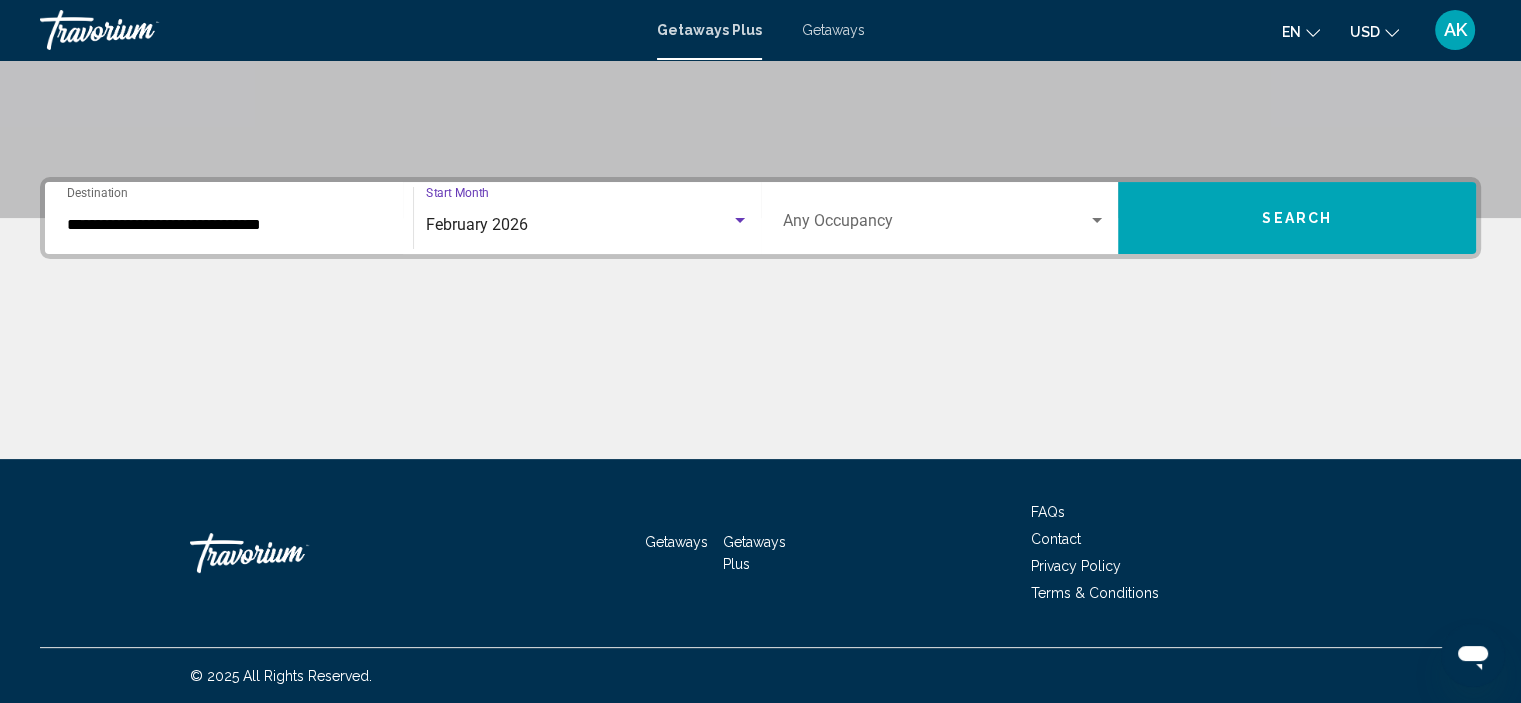 click at bounding box center [936, 225] 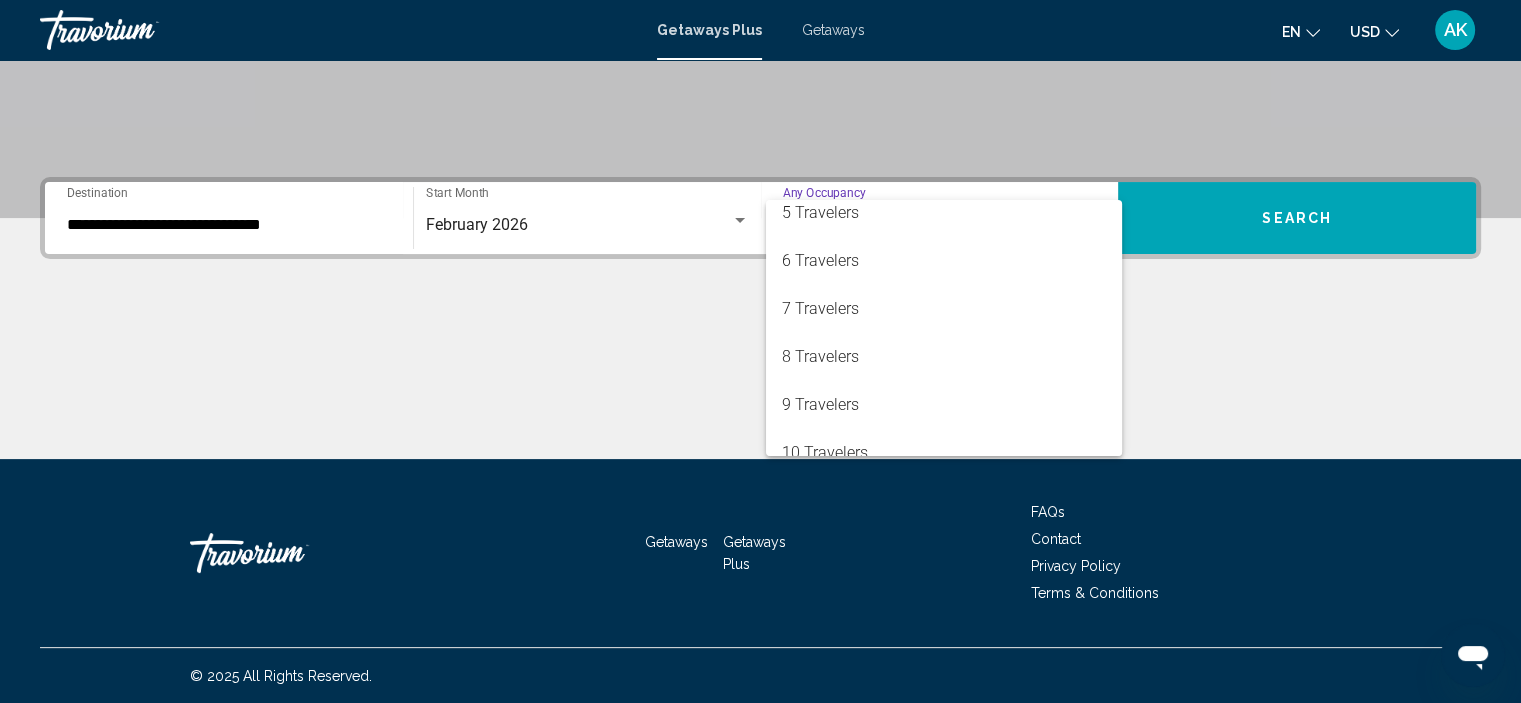 scroll, scrollTop: 224, scrollLeft: 0, axis: vertical 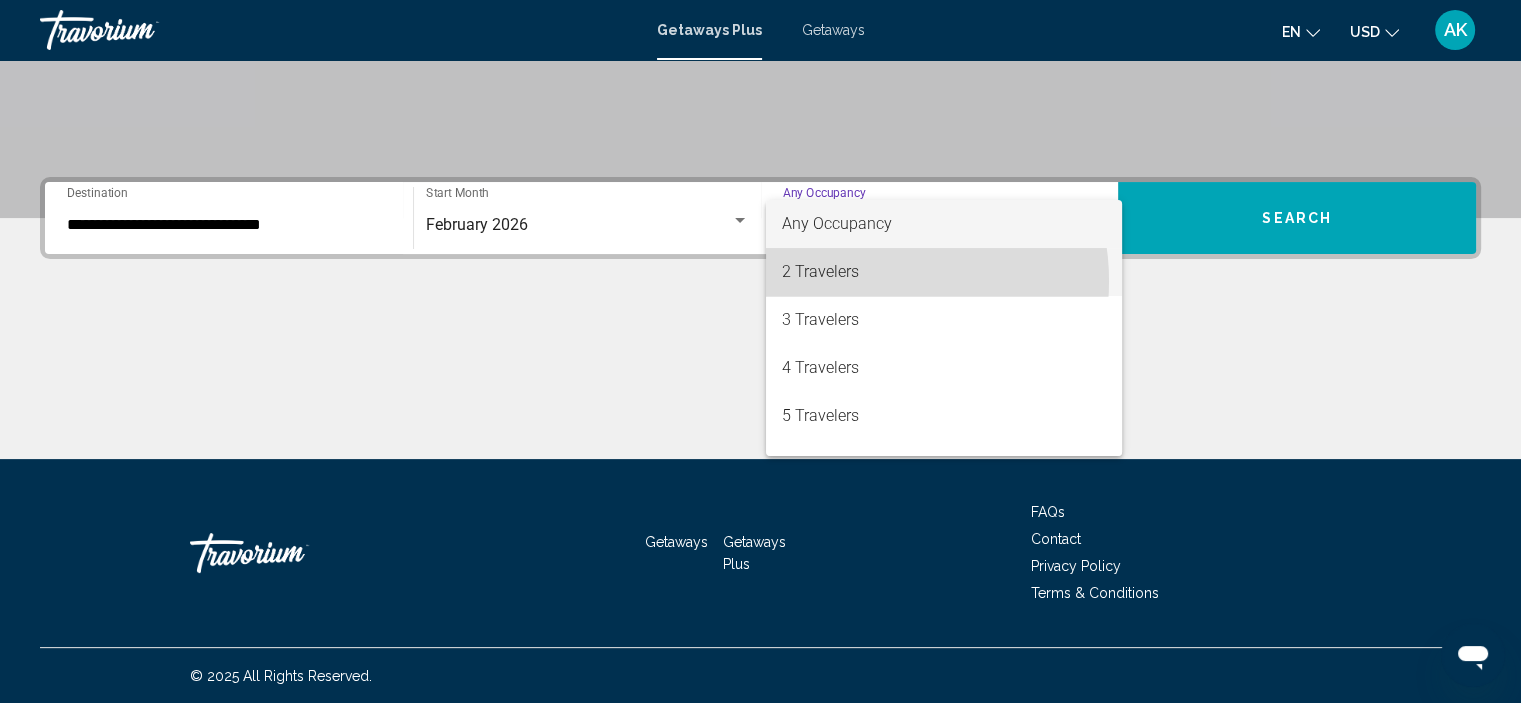 click on "2 Travelers" at bounding box center [944, 272] 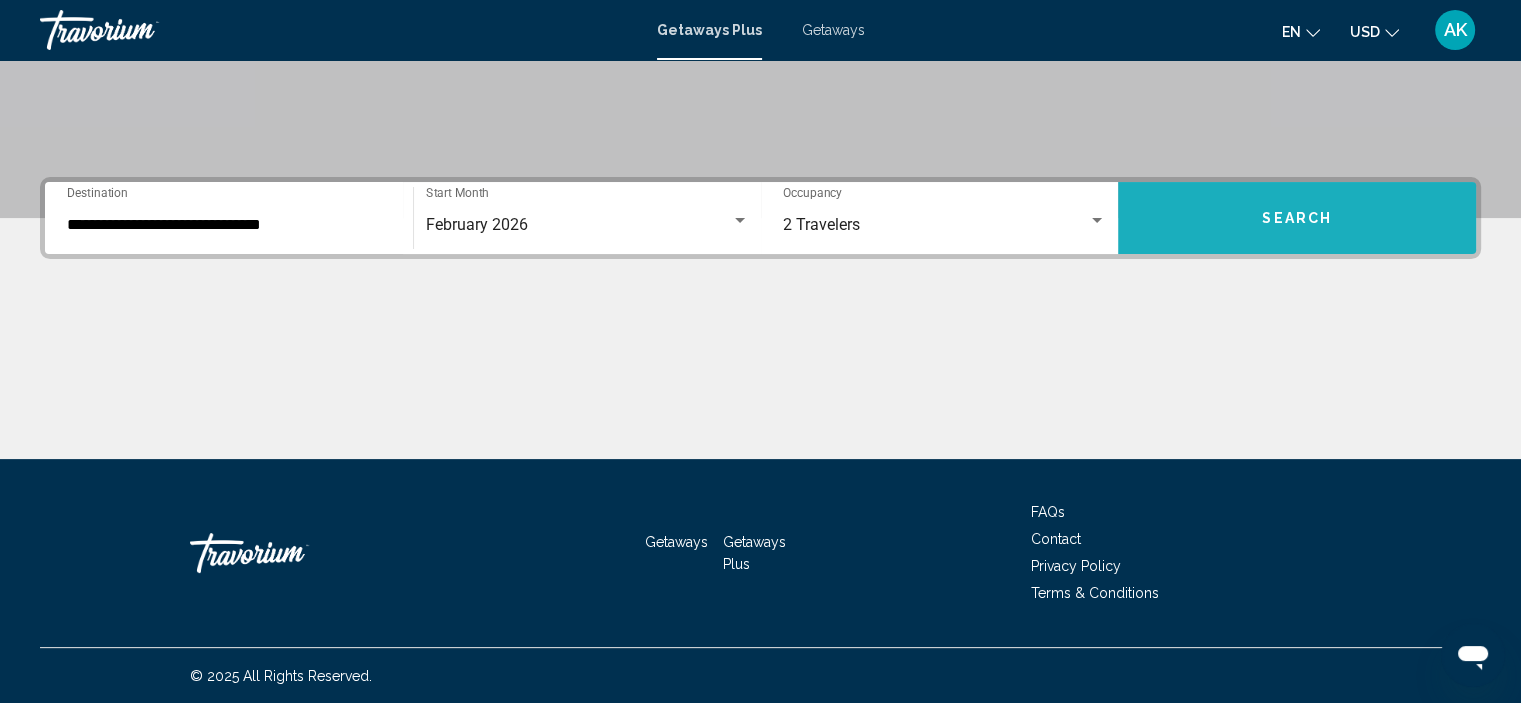 click on "Search" at bounding box center [1297, 218] 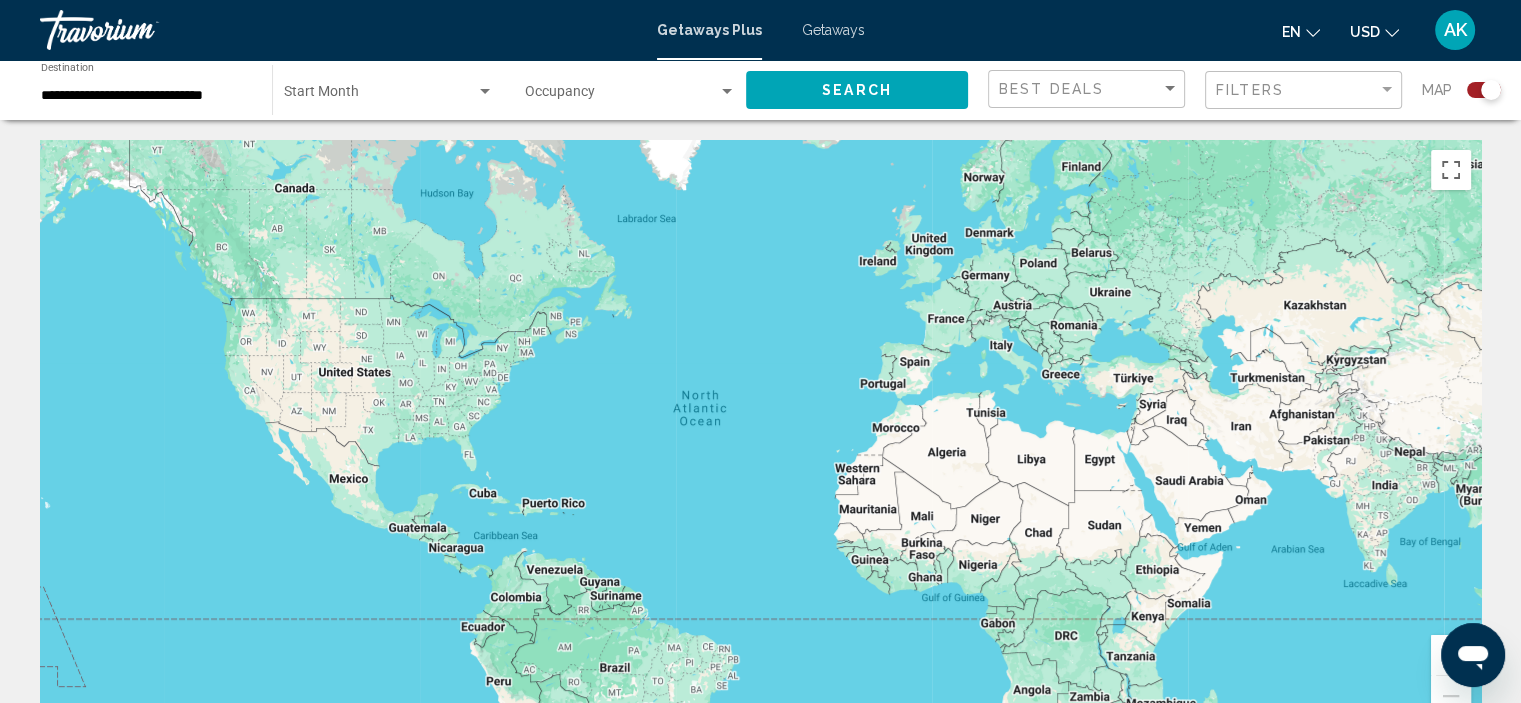 click 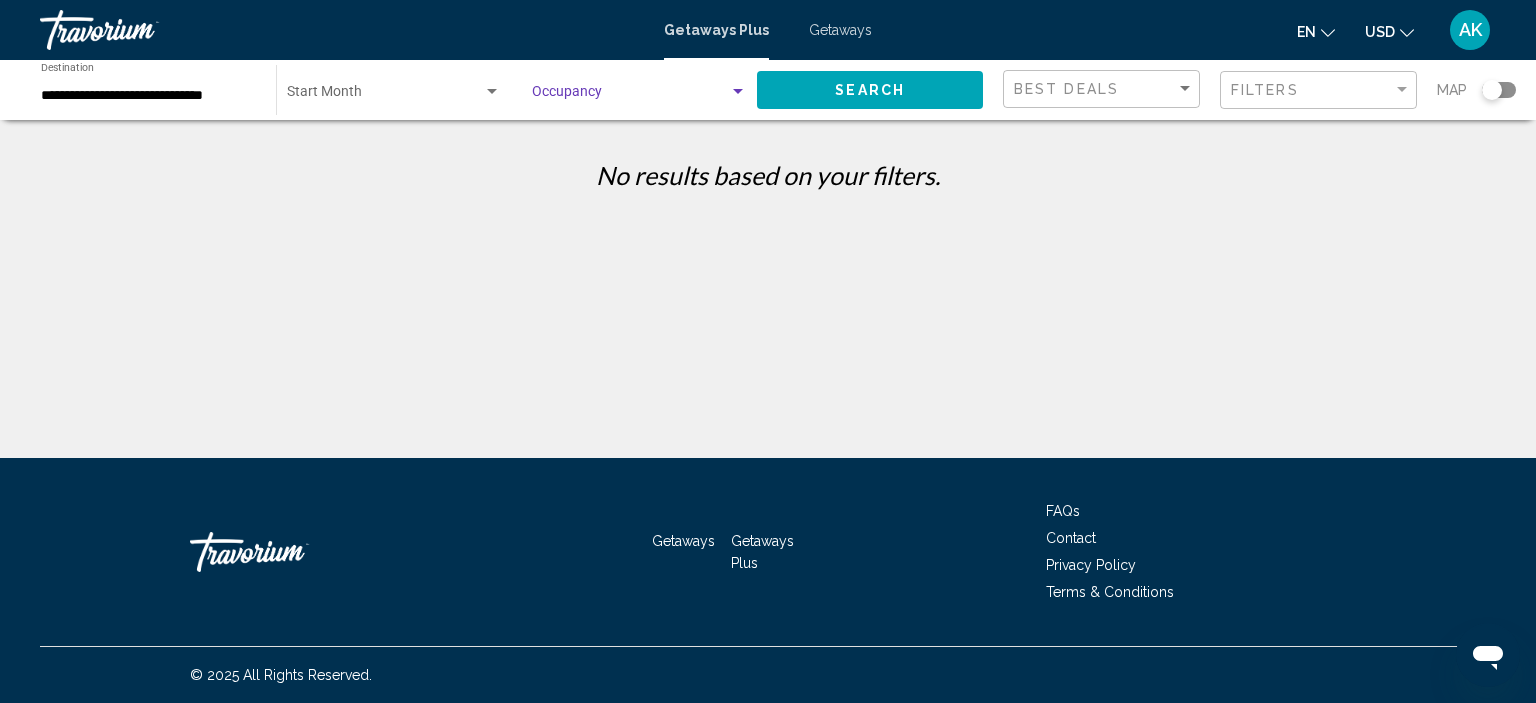 click at bounding box center [630, 96] 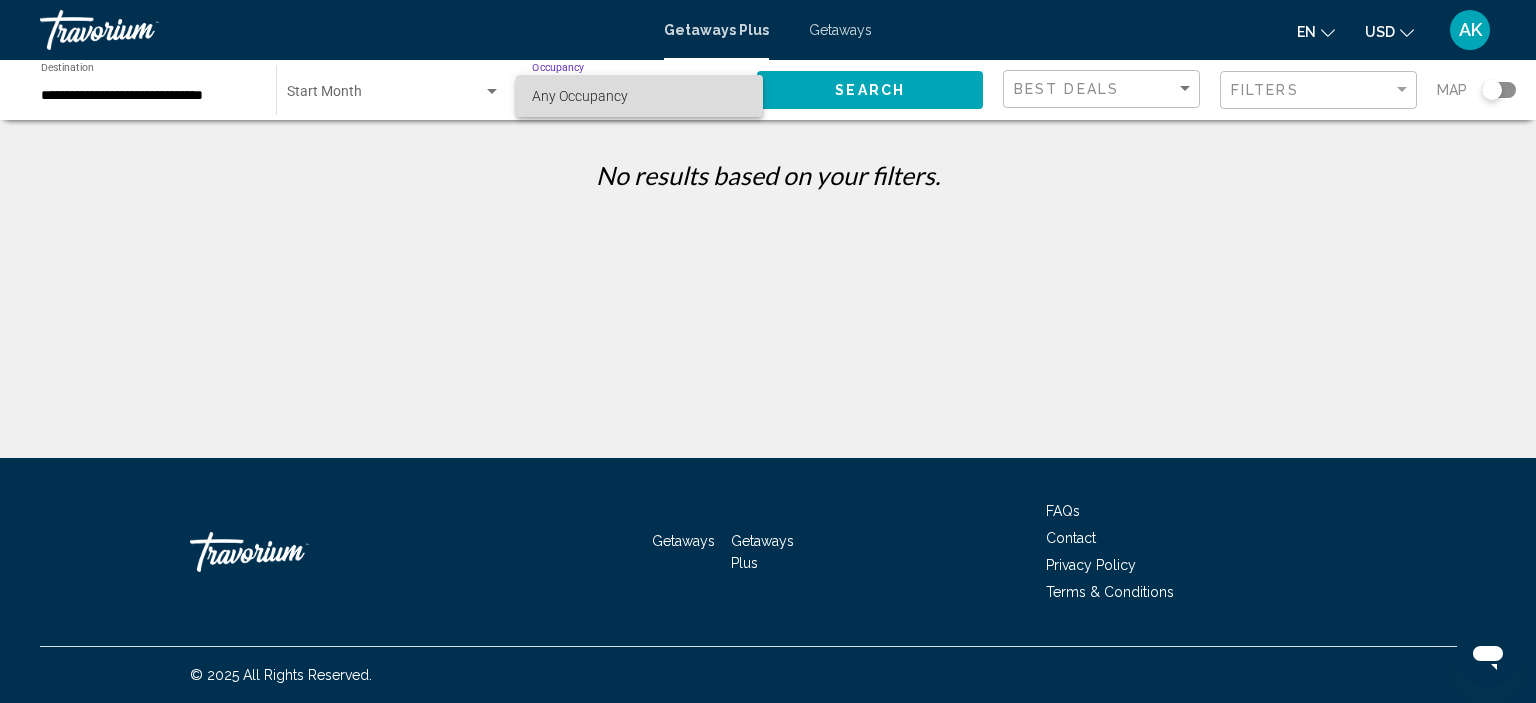 click on "Any Occupancy" at bounding box center (580, 96) 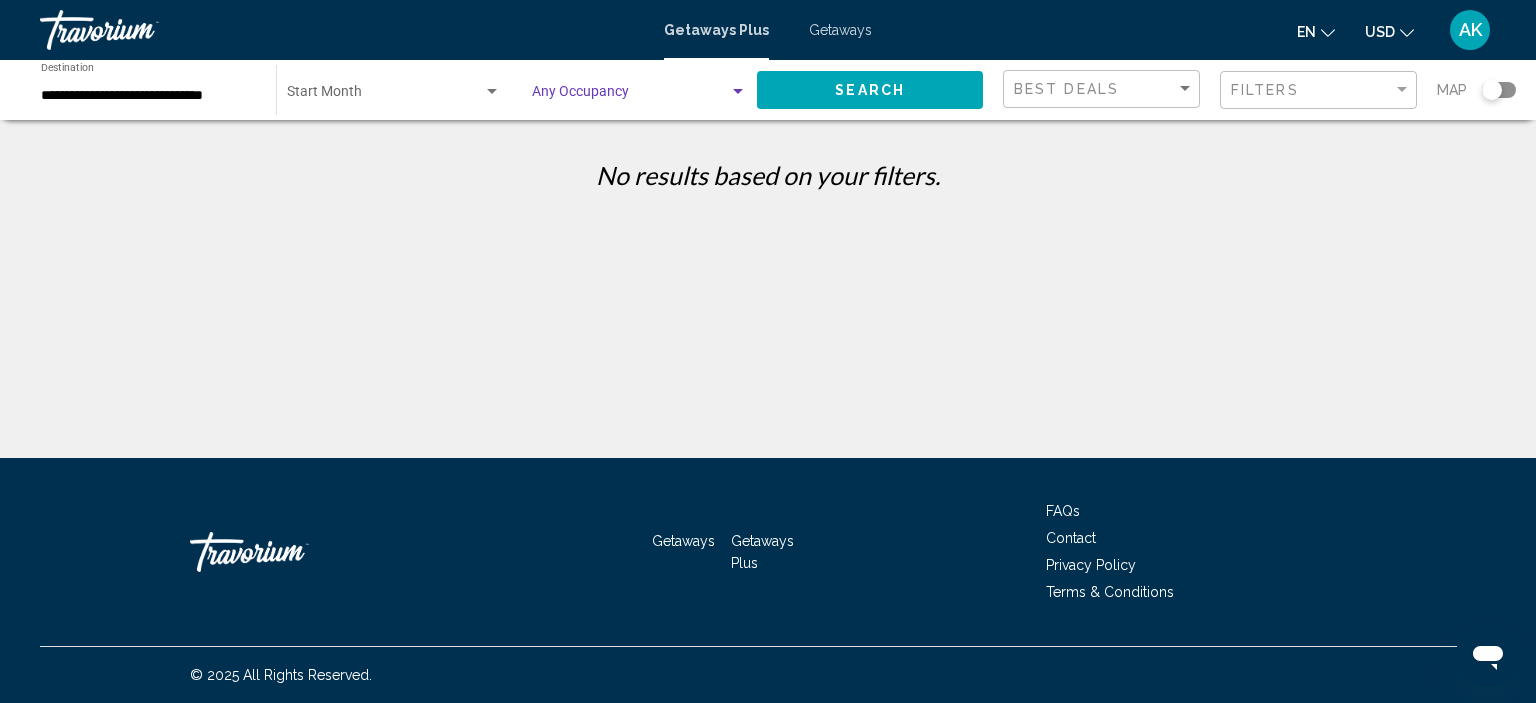 click at bounding box center [630, 96] 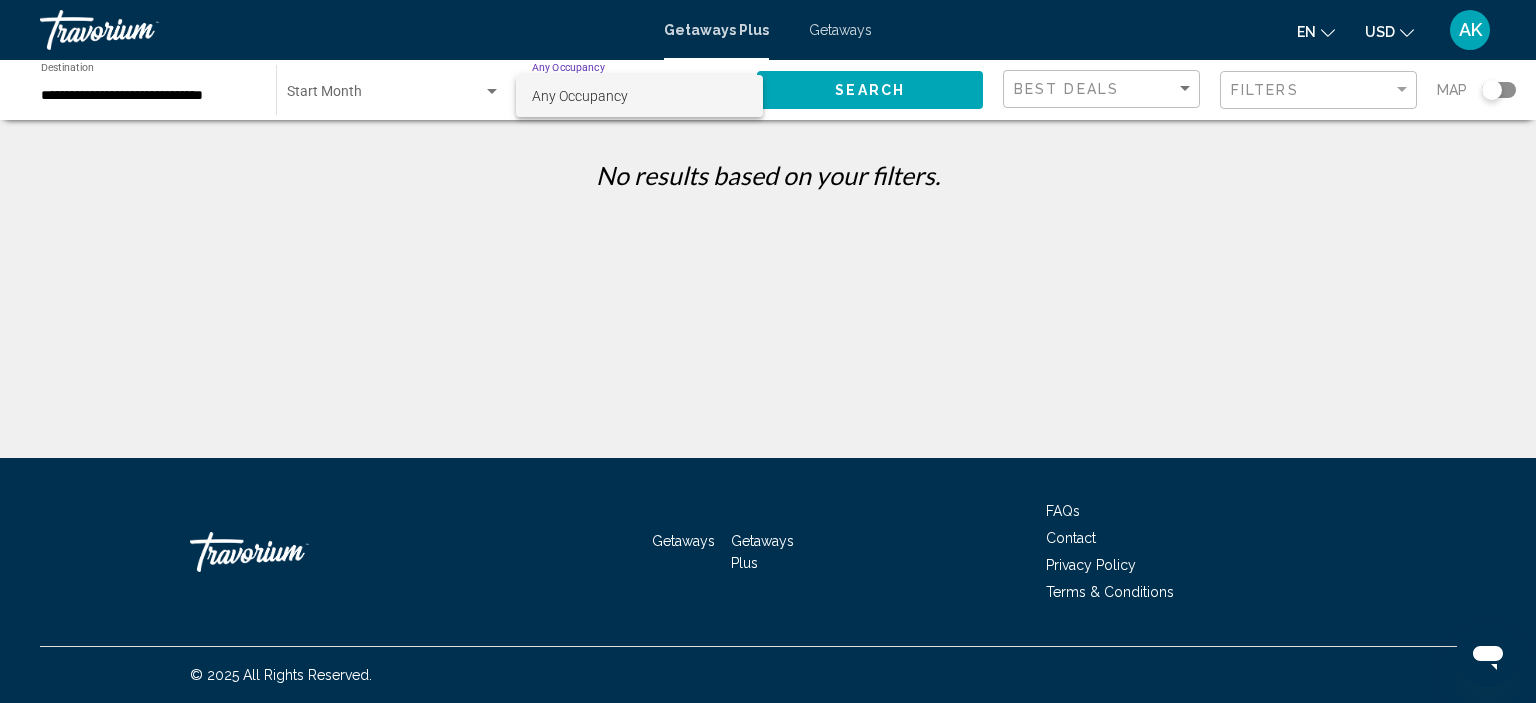 click at bounding box center [768, 351] 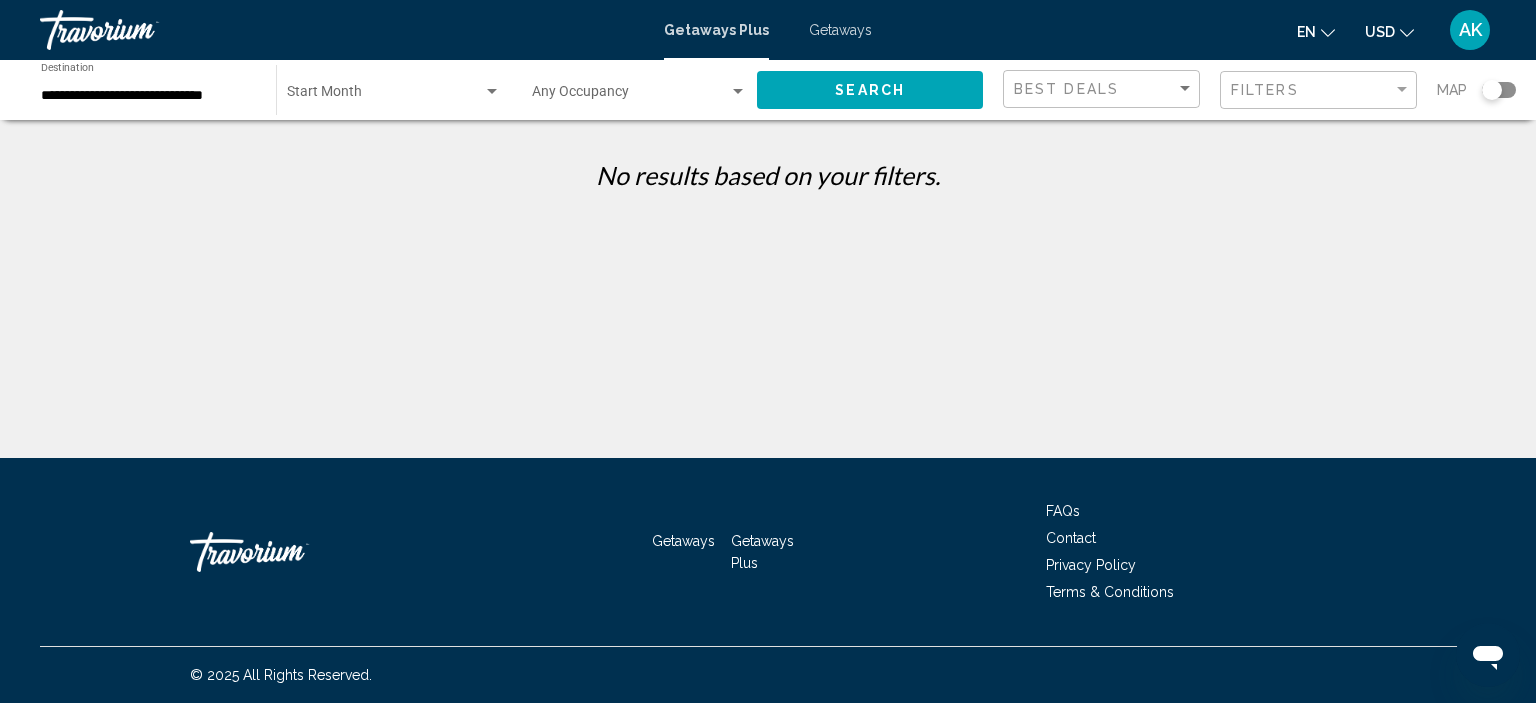 click at bounding box center [385, 96] 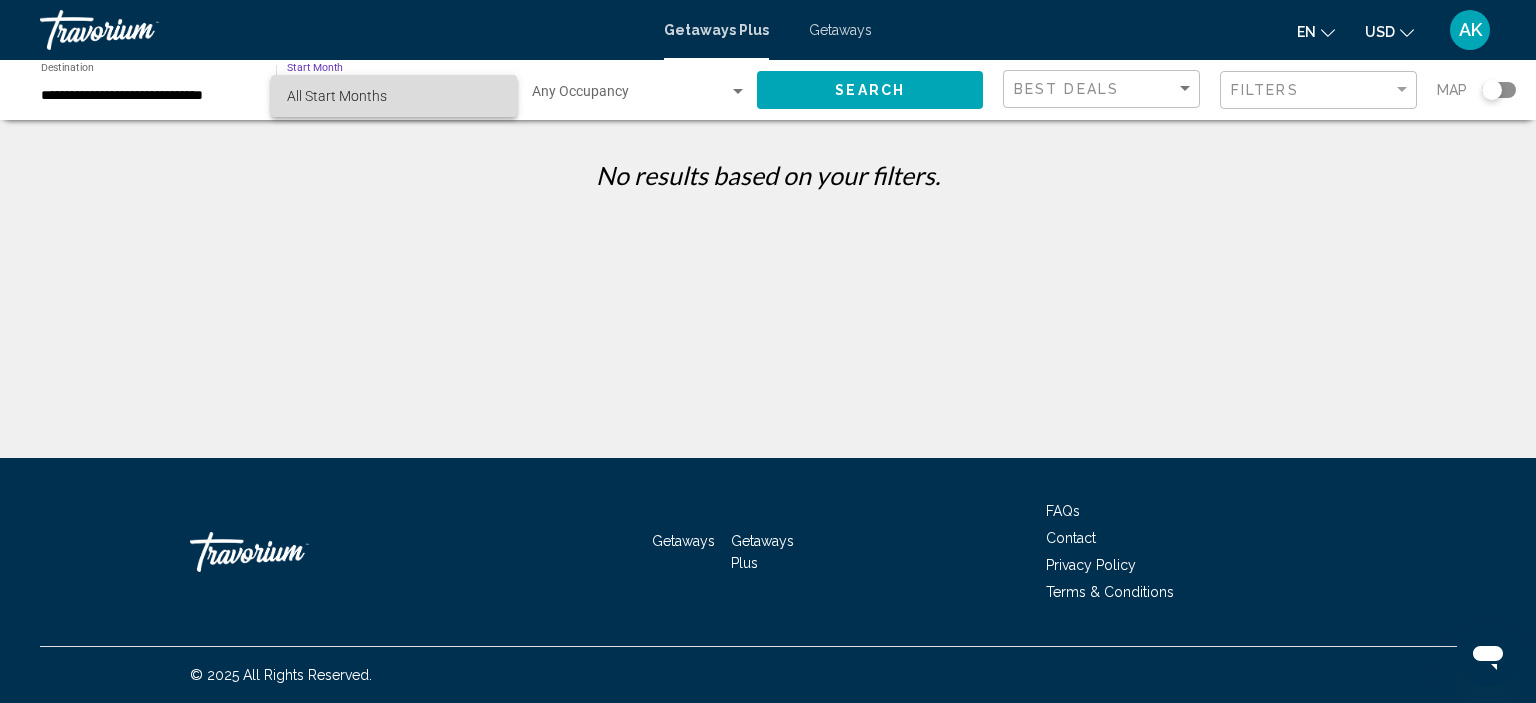 click on "All Start Months" at bounding box center (337, 96) 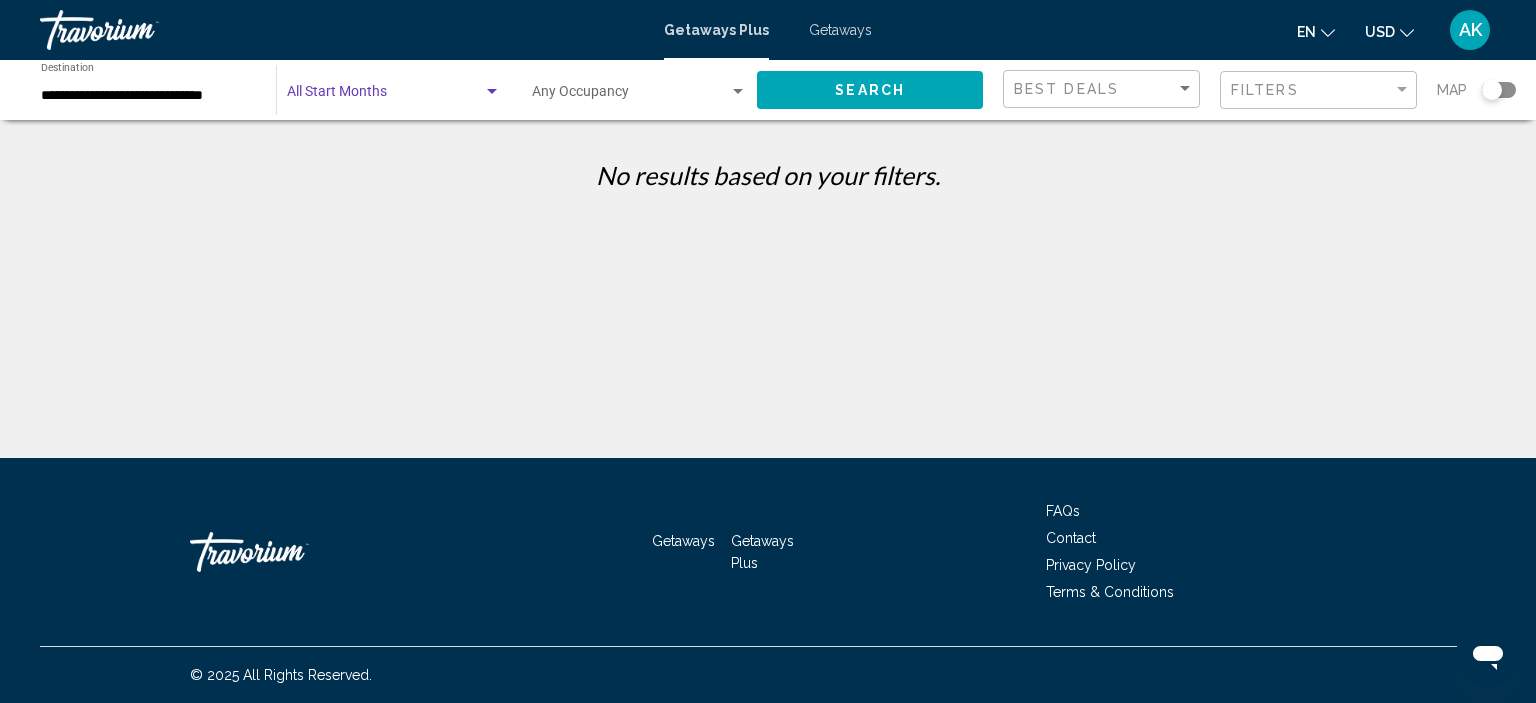 click on "Search" 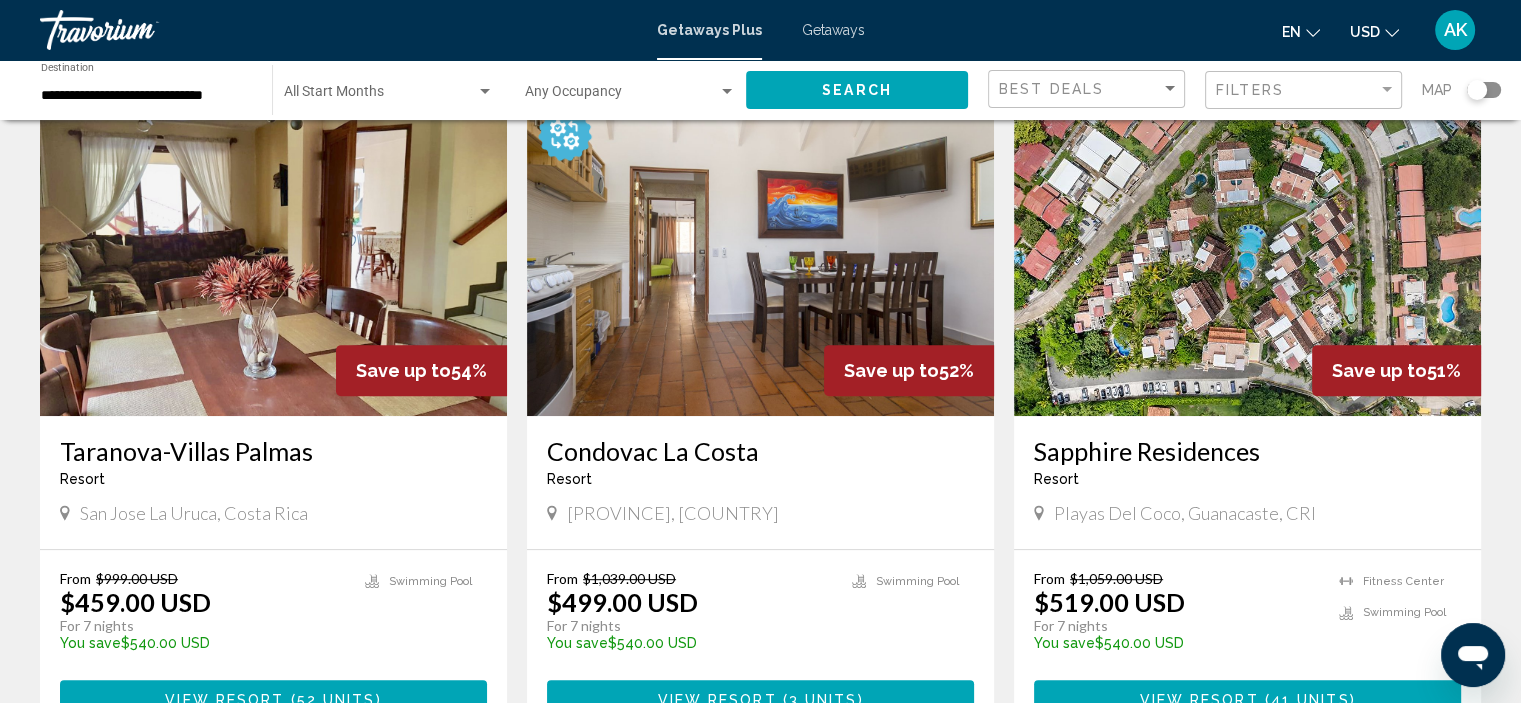 scroll, scrollTop: 822, scrollLeft: 0, axis: vertical 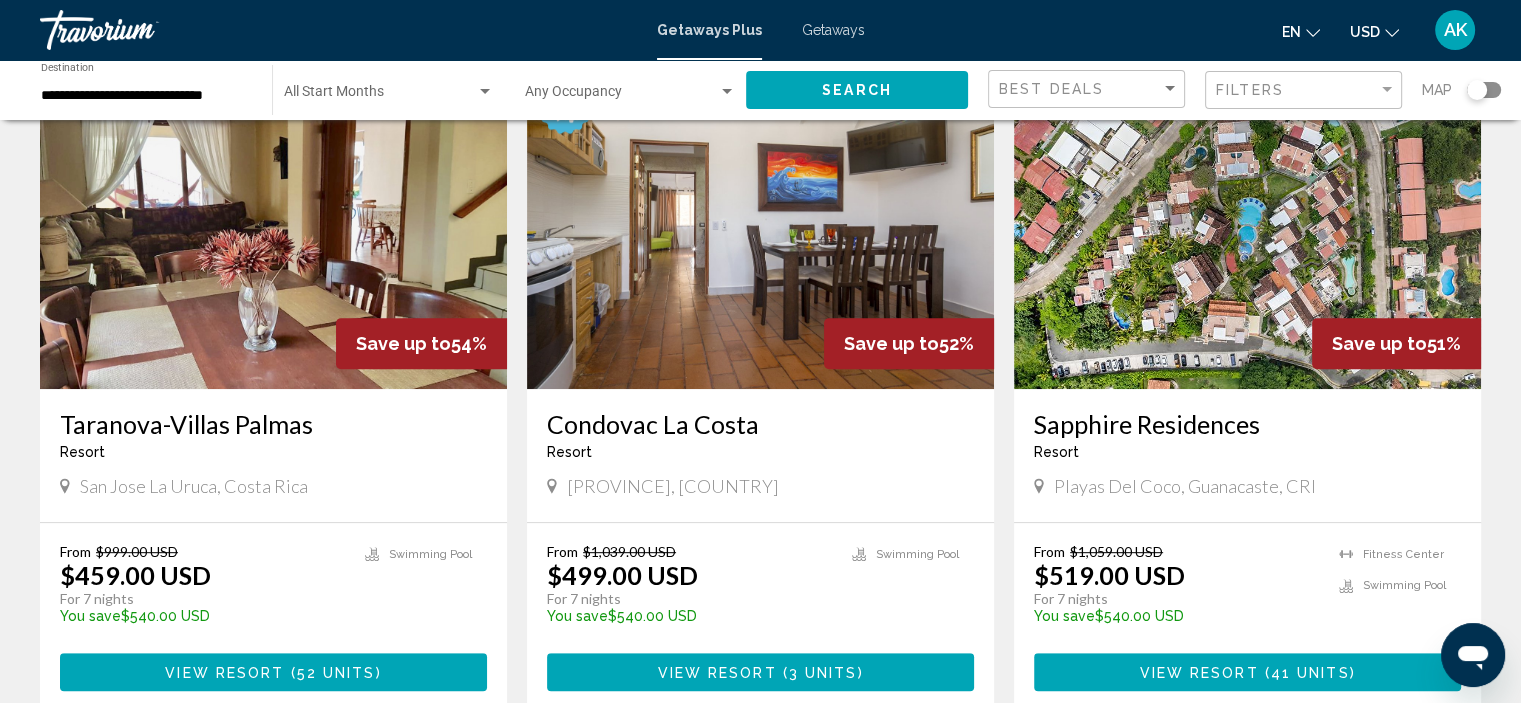 click at bounding box center [1247, 229] 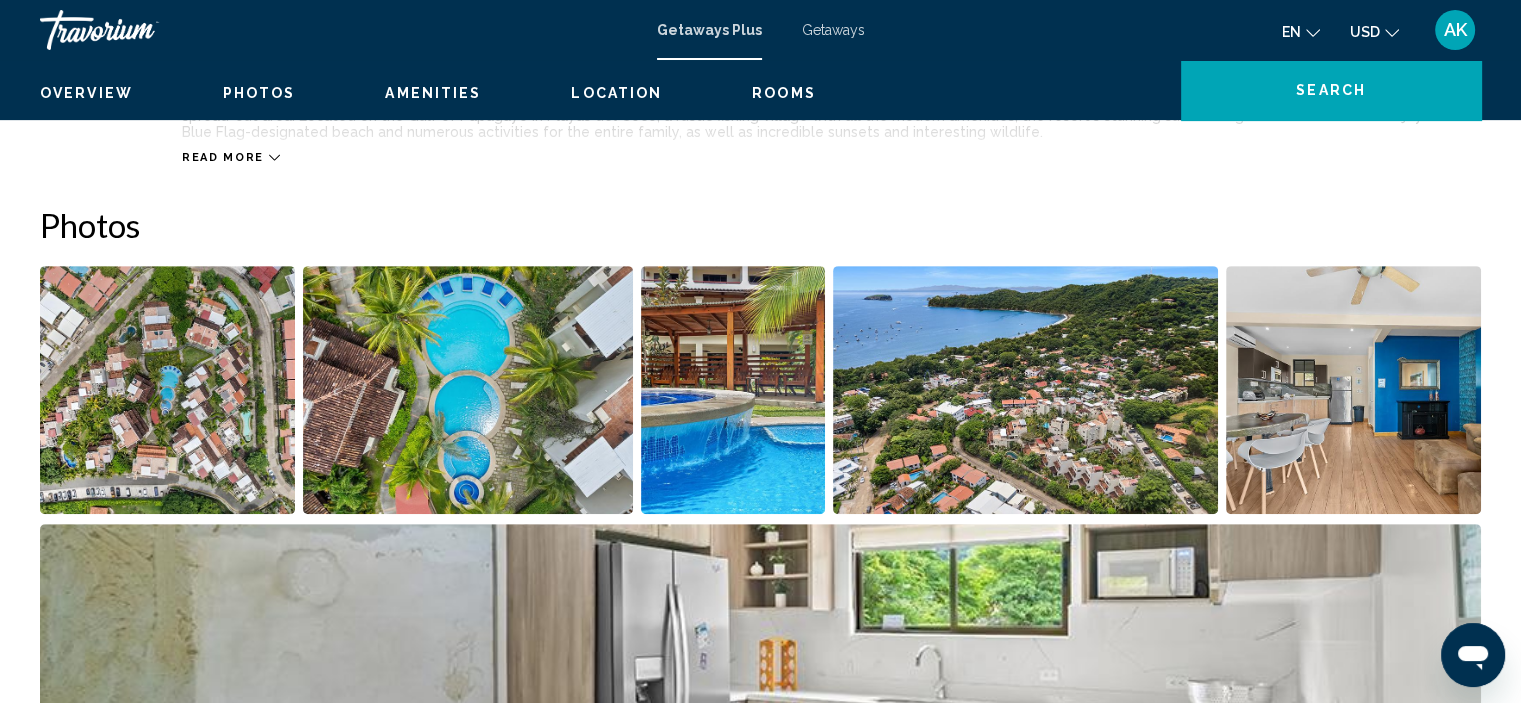 scroll, scrollTop: 8, scrollLeft: 0, axis: vertical 